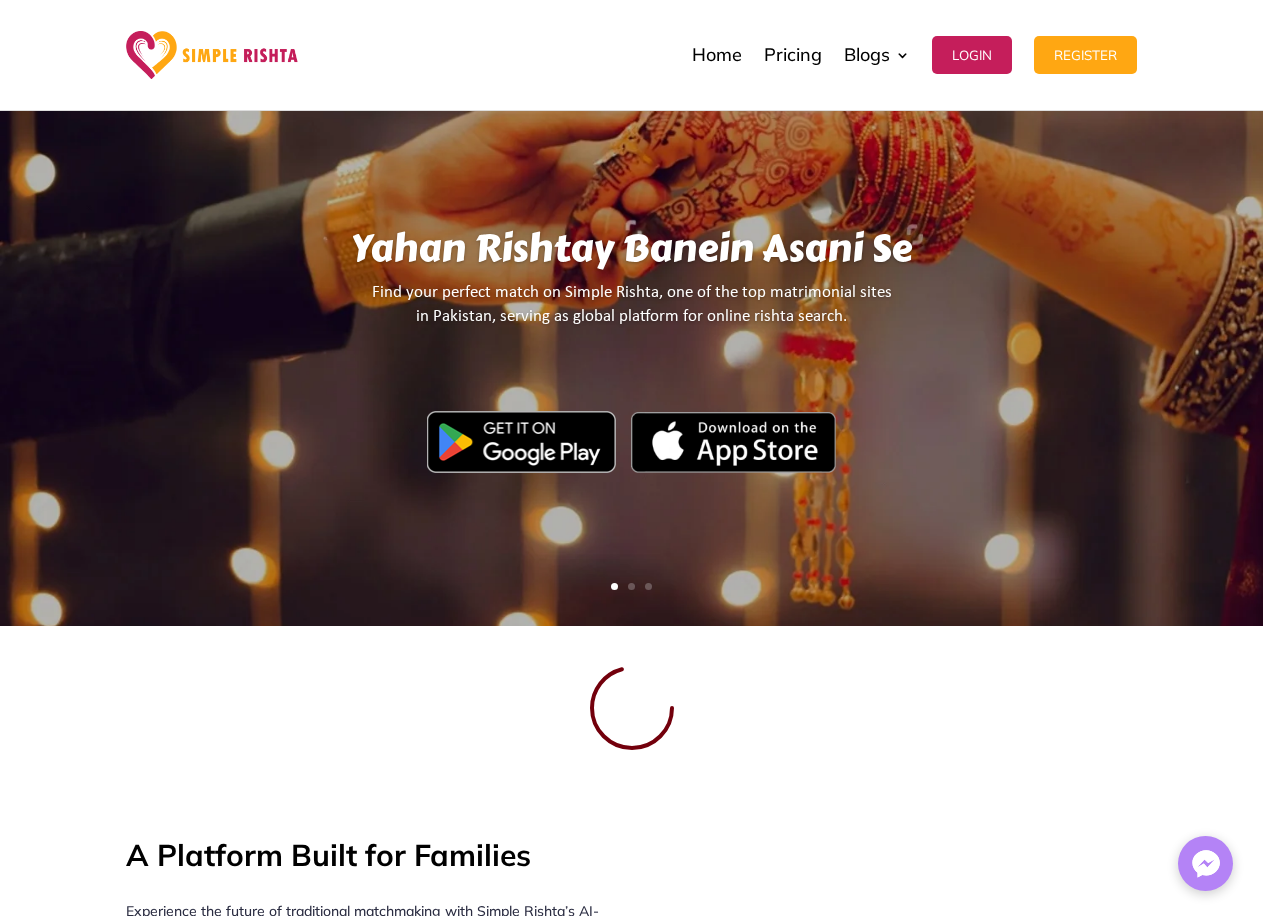 scroll, scrollTop: 200, scrollLeft: 0, axis: vertical 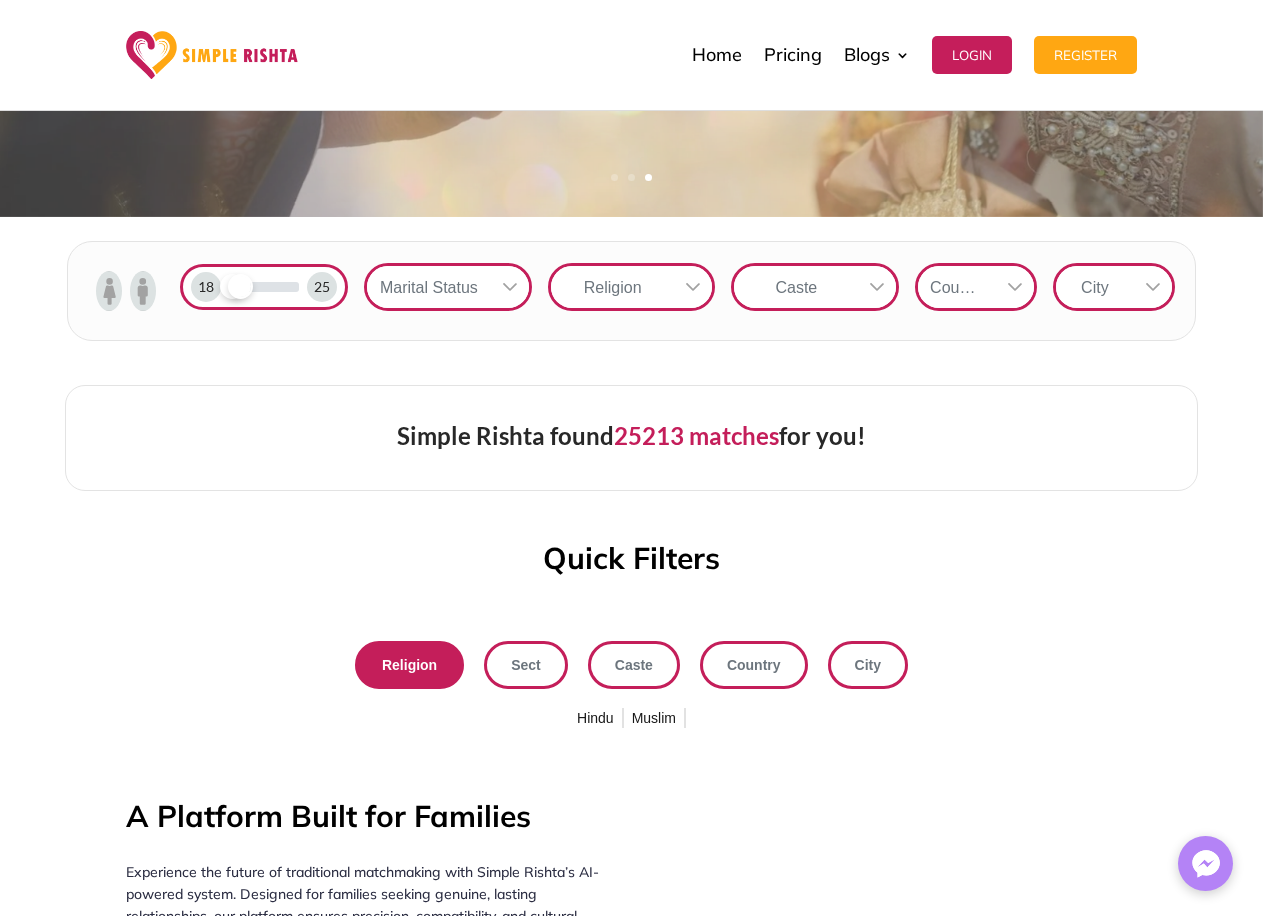 drag, startPoint x: 306, startPoint y: 291, endPoint x: 238, endPoint y: 295, distance: 68.117546 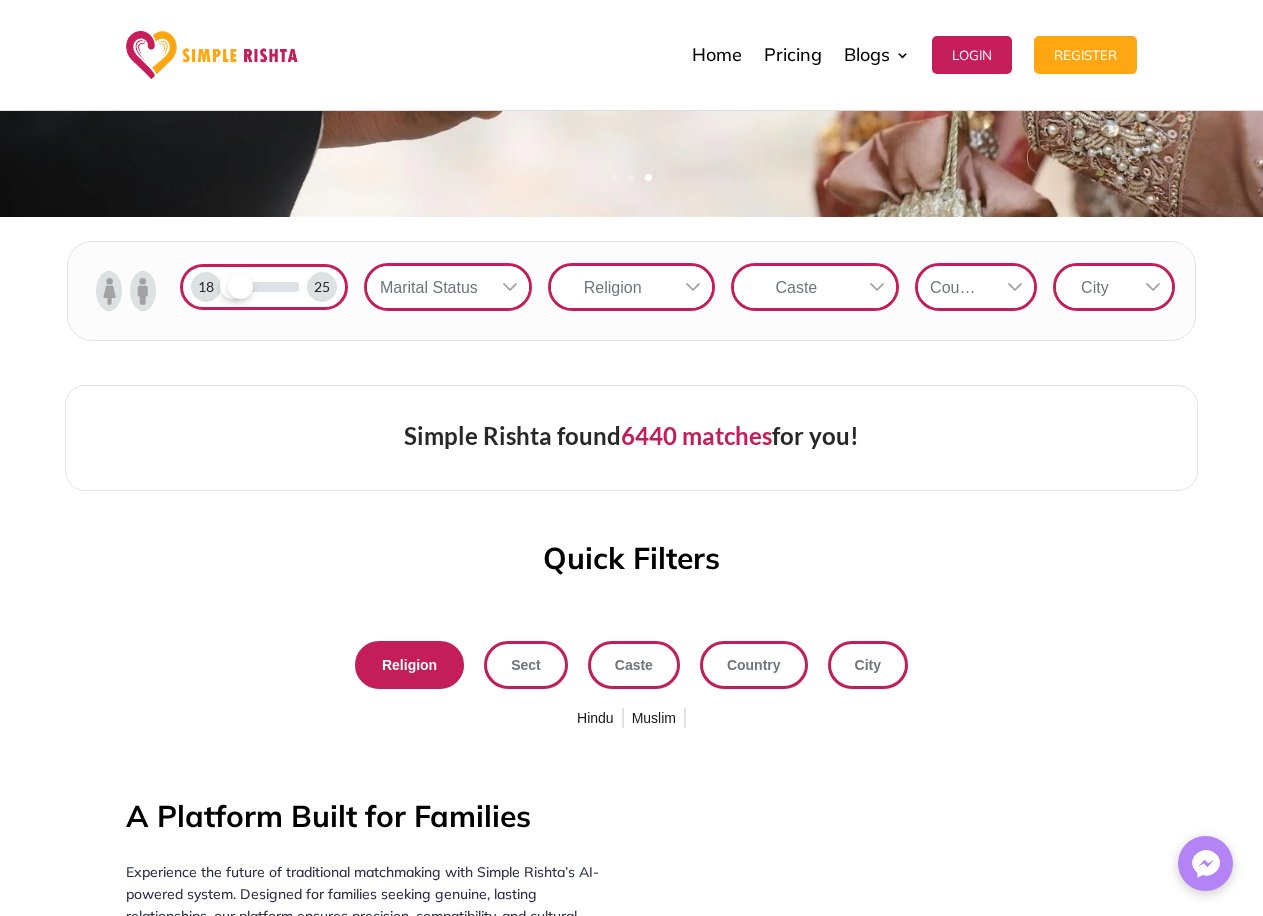 click at bounding box center (510, 287) 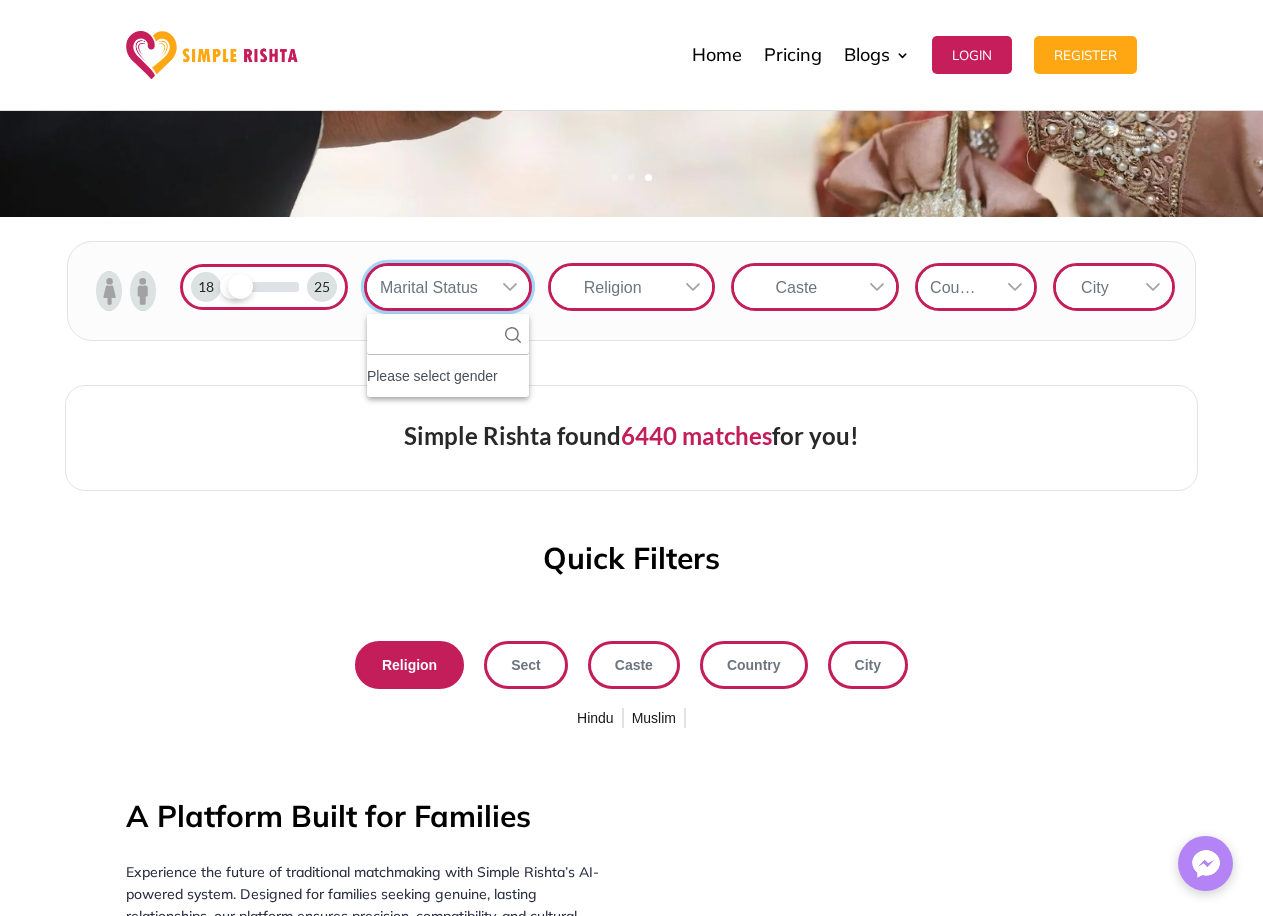 scroll, scrollTop: 22, scrollLeft: 3, axis: both 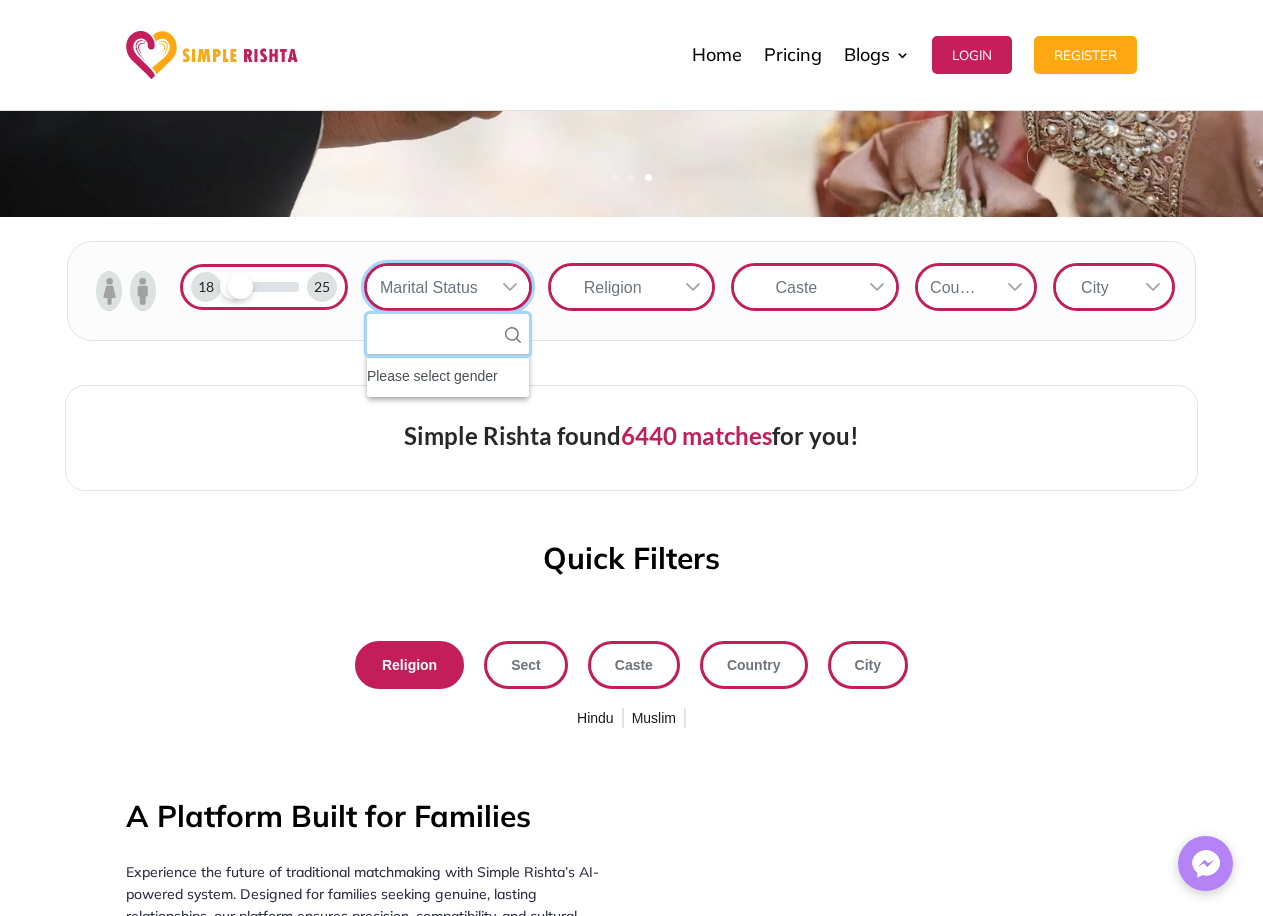 click at bounding box center [448, 334] 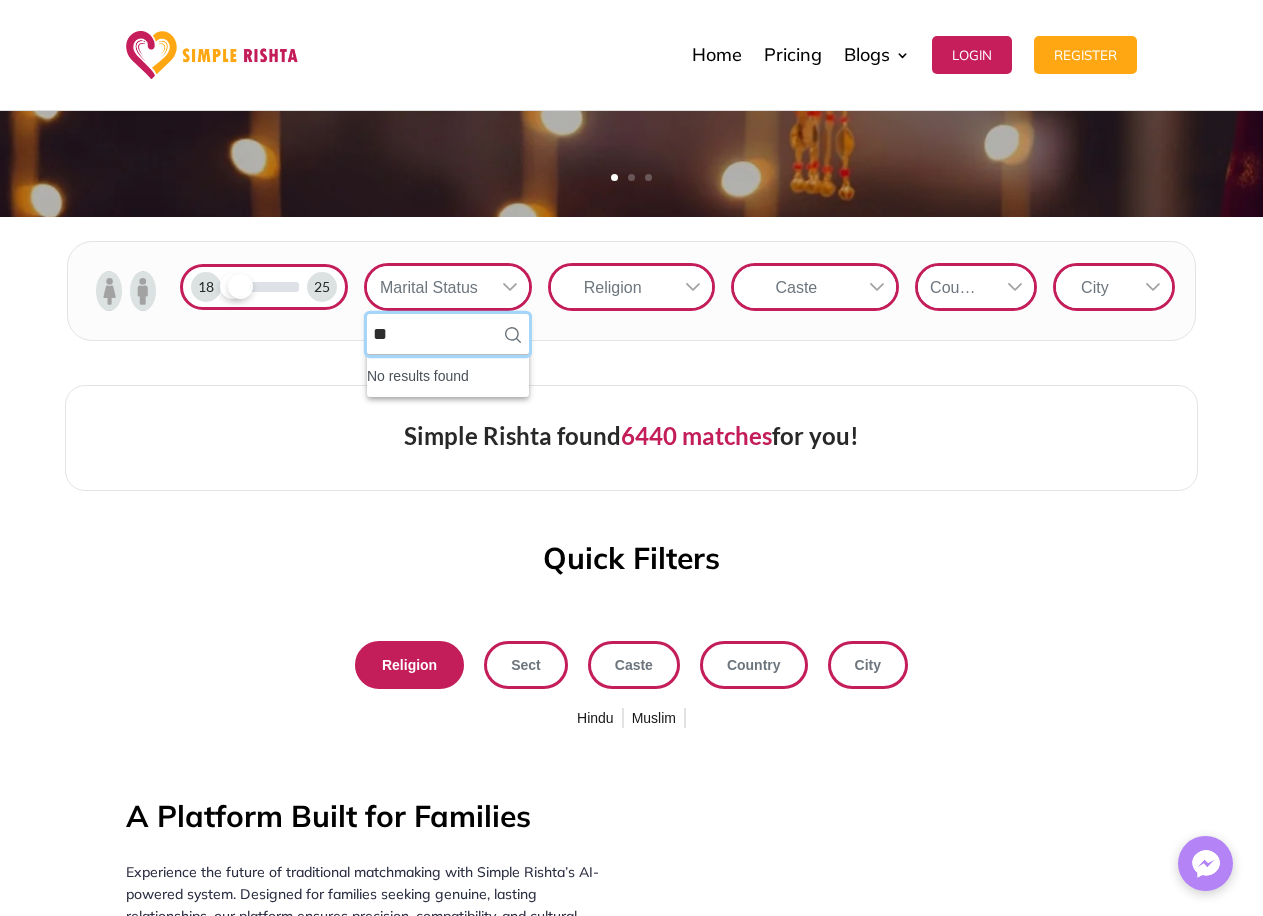 type on "*" 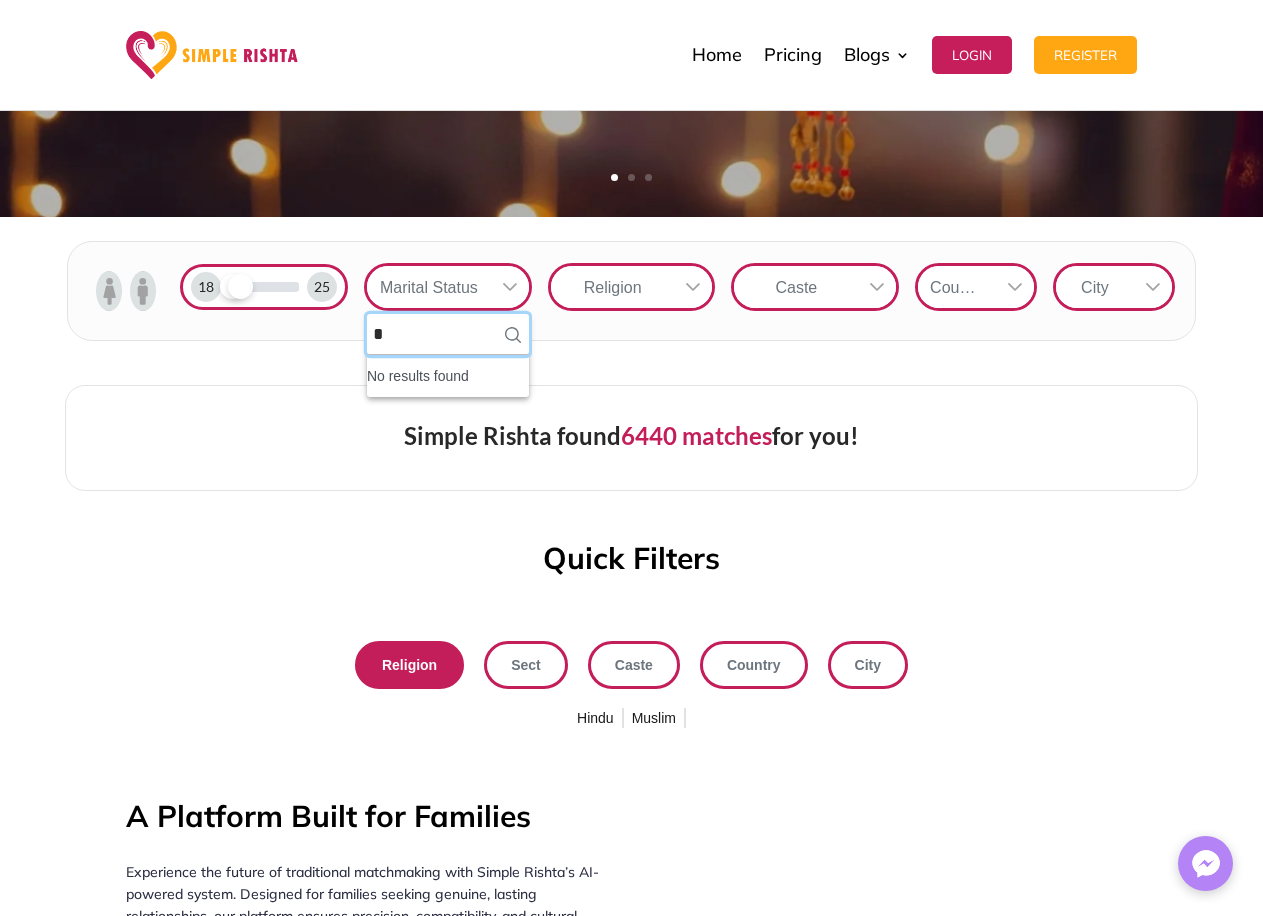 type 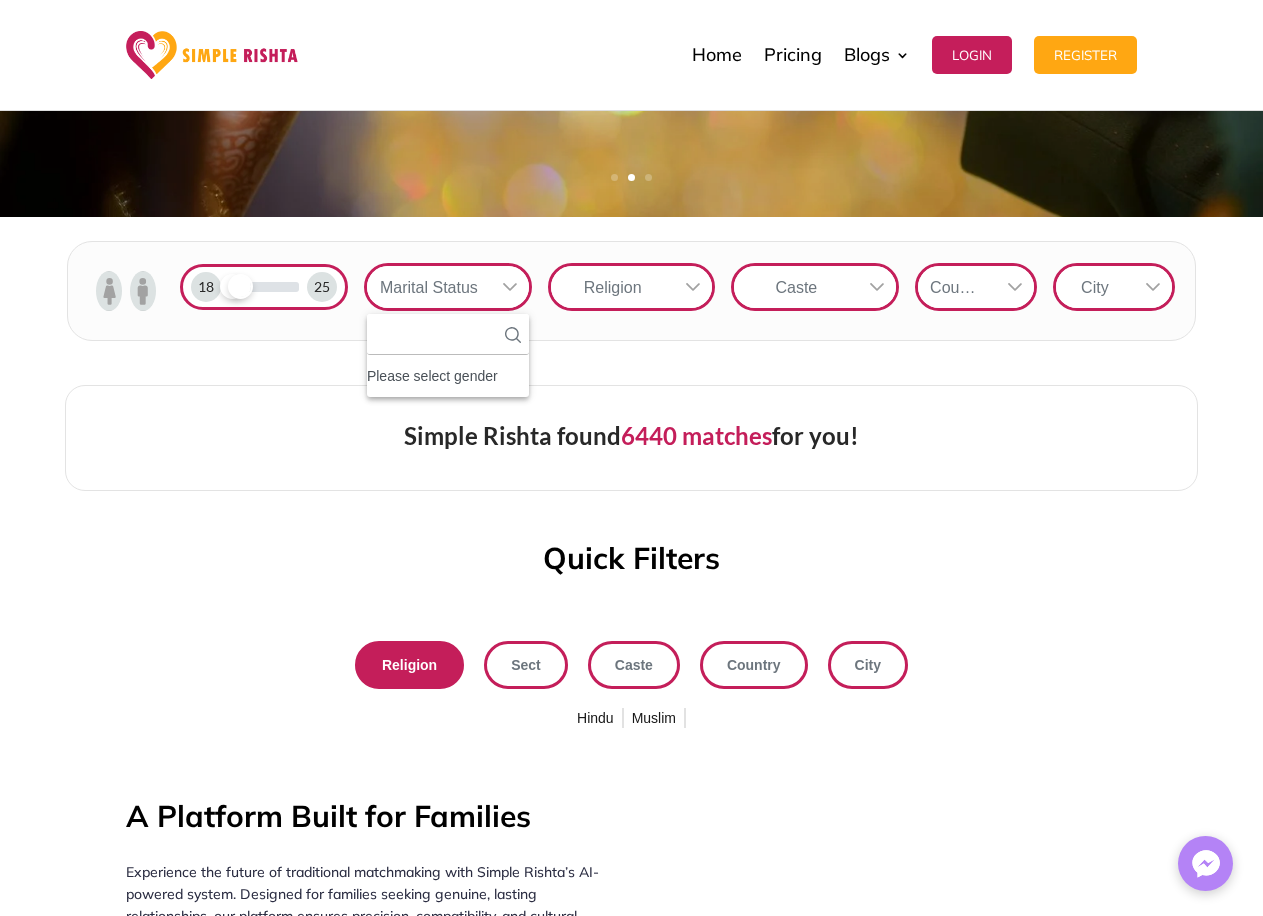 click on "Religion" at bounding box center (613, 287) 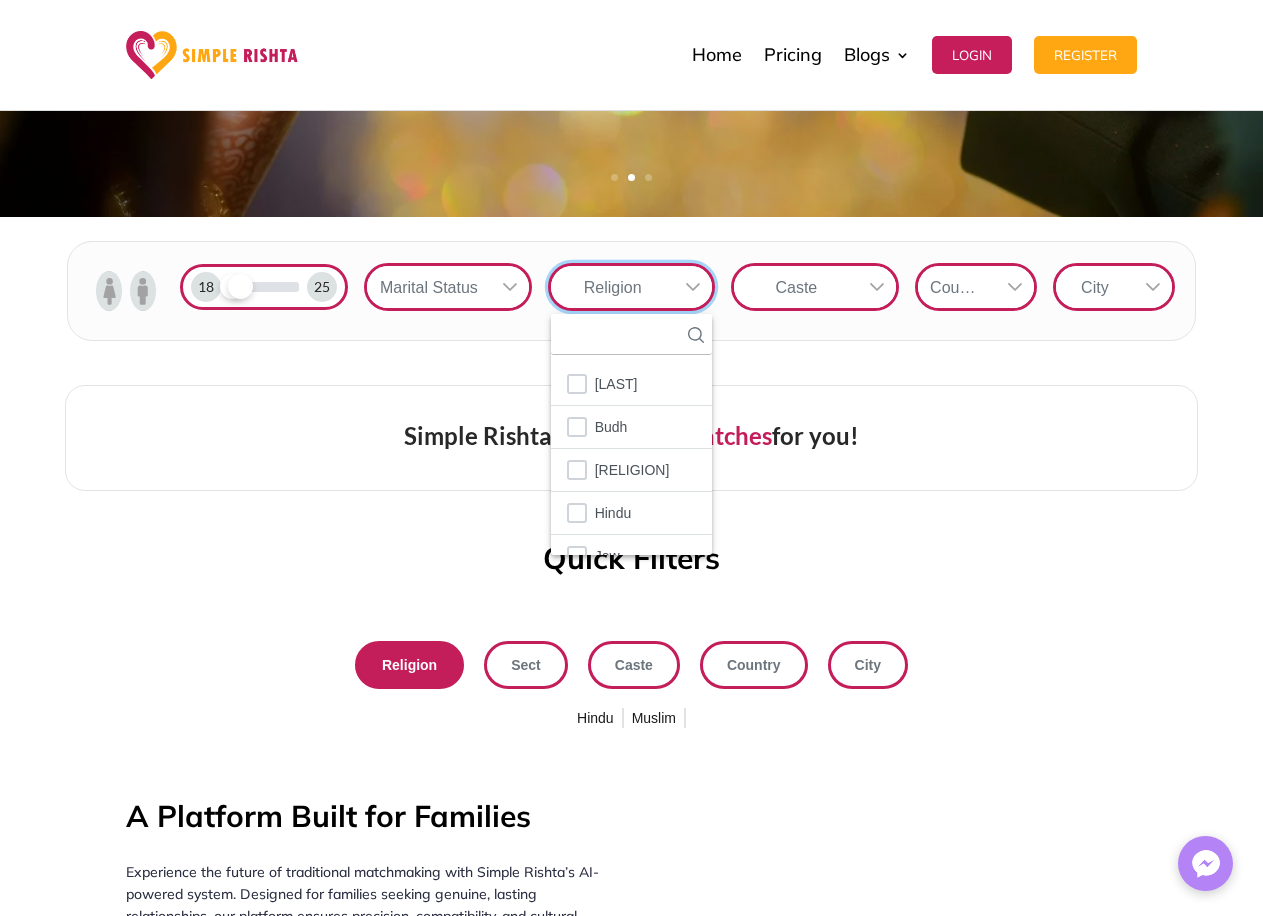 scroll, scrollTop: 22, scrollLeft: 3, axis: both 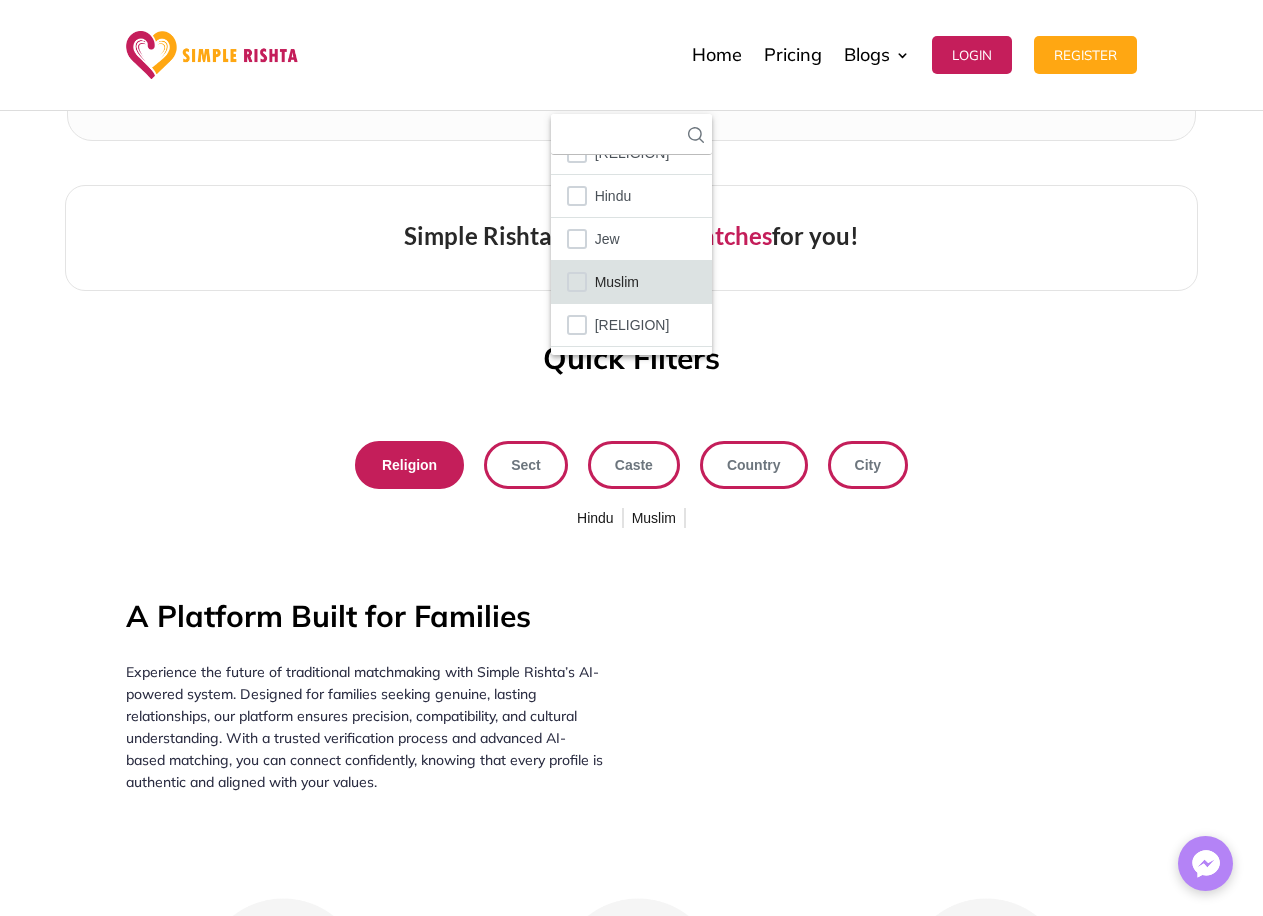 click on "Muslim" 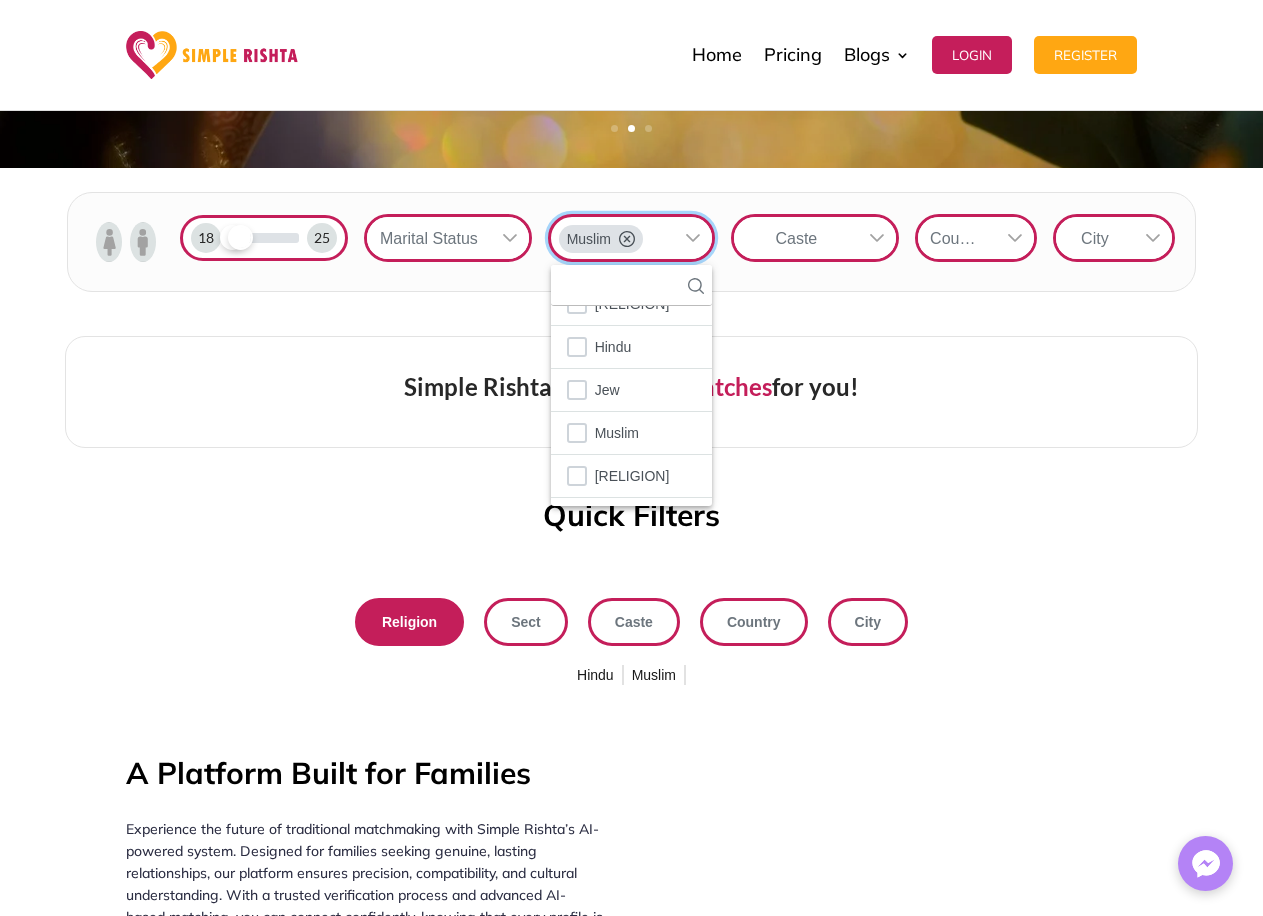 scroll, scrollTop: 600, scrollLeft: 0, axis: vertical 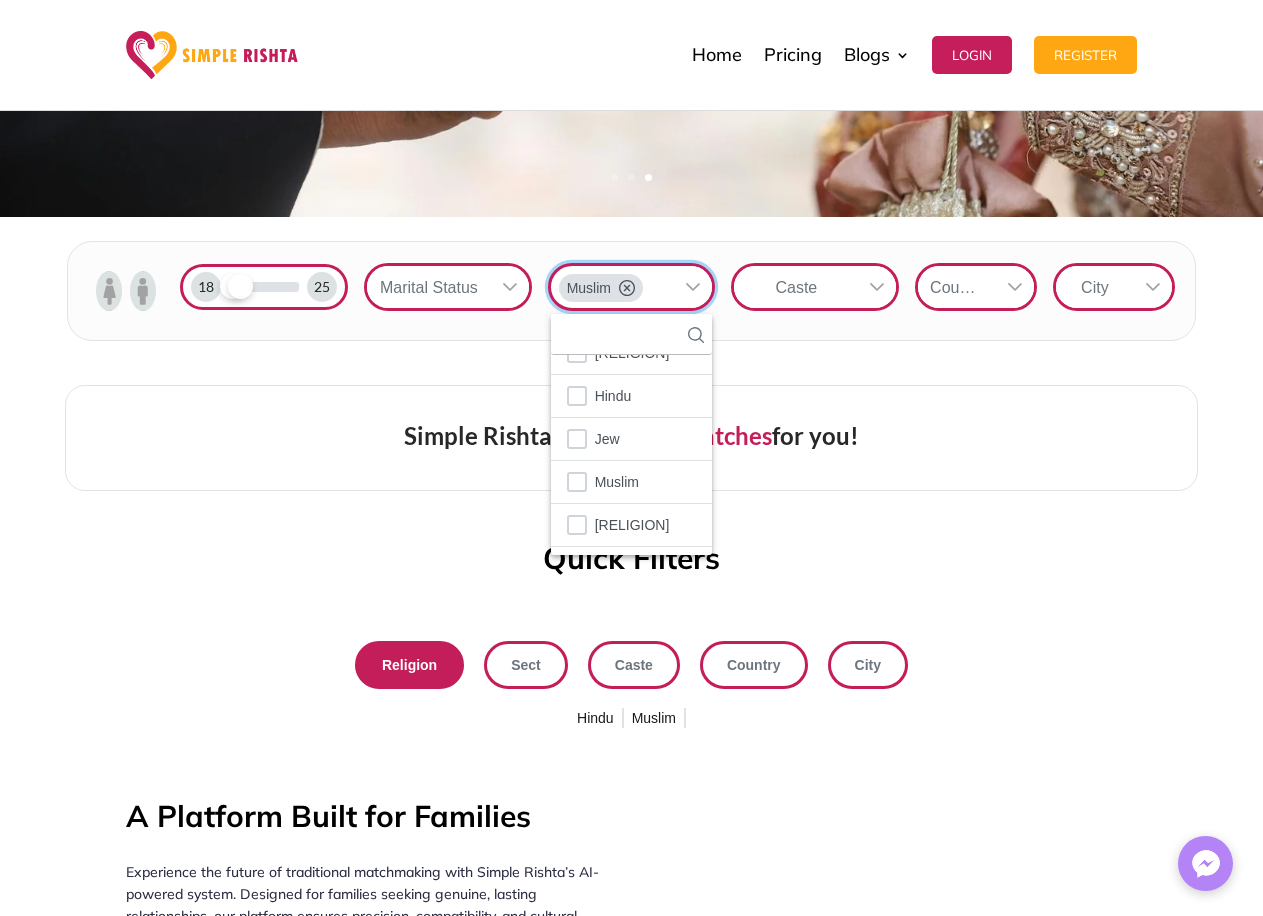 click on "Caste" at bounding box center [796, 287] 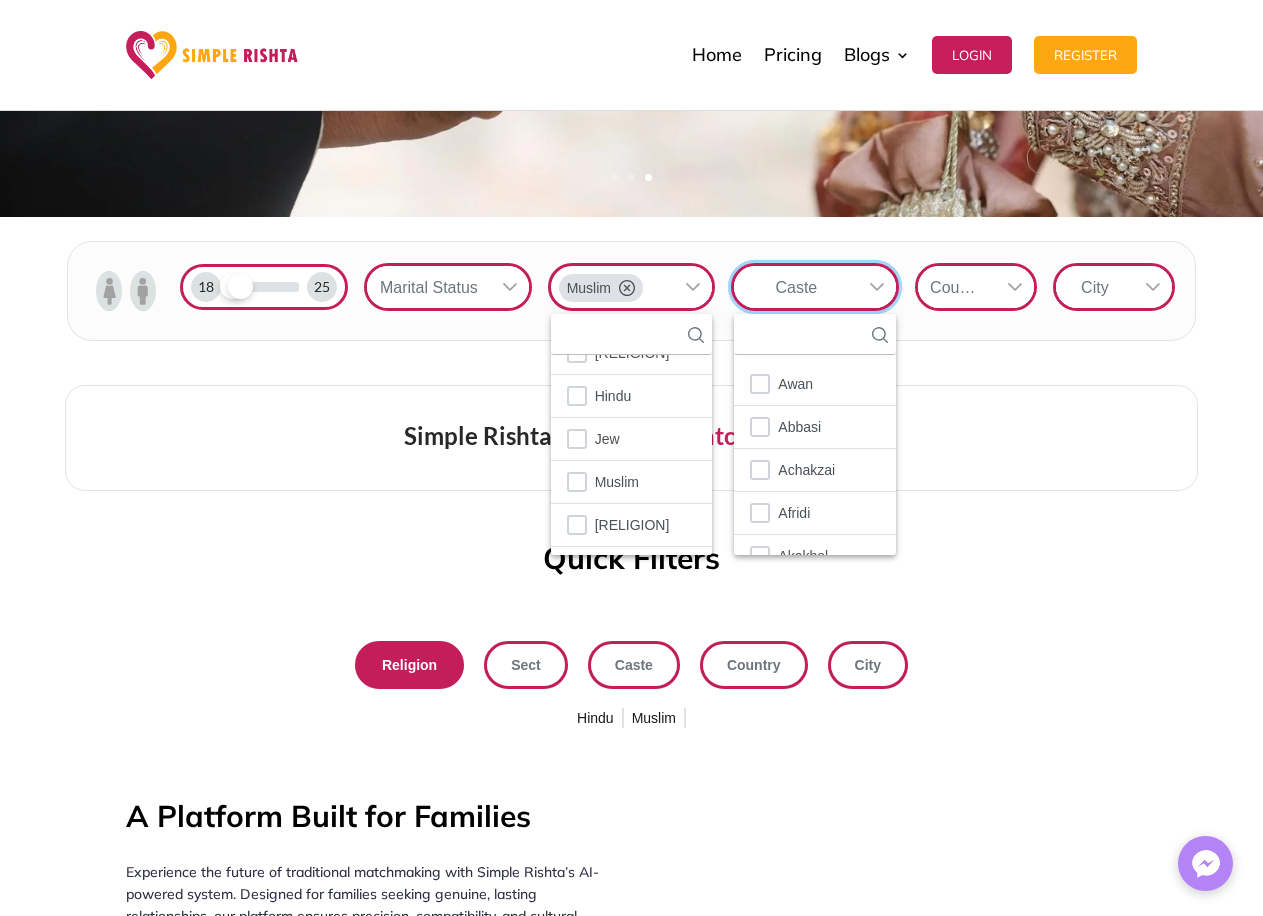 scroll, scrollTop: 22, scrollLeft: 3, axis: both 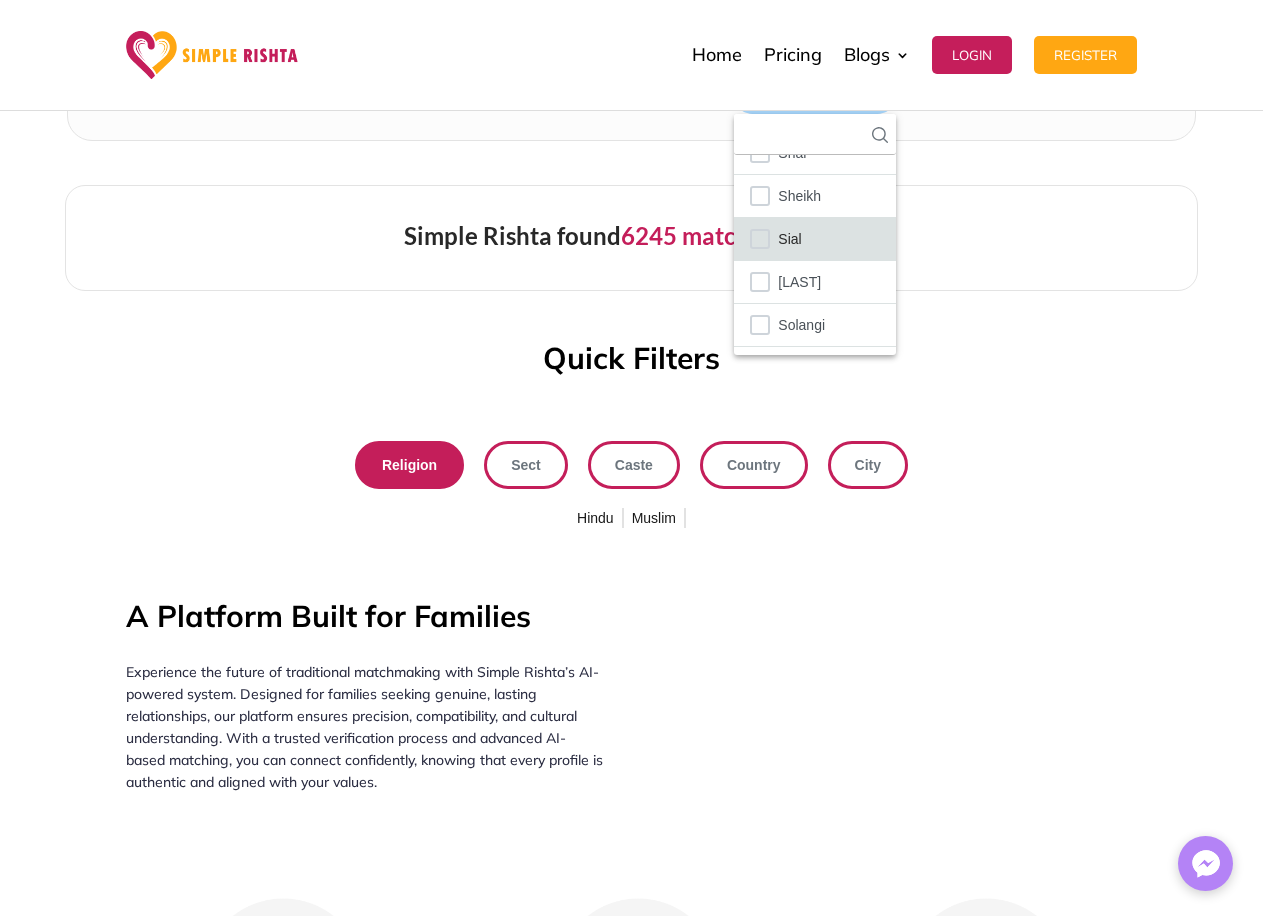 click on "Sial" 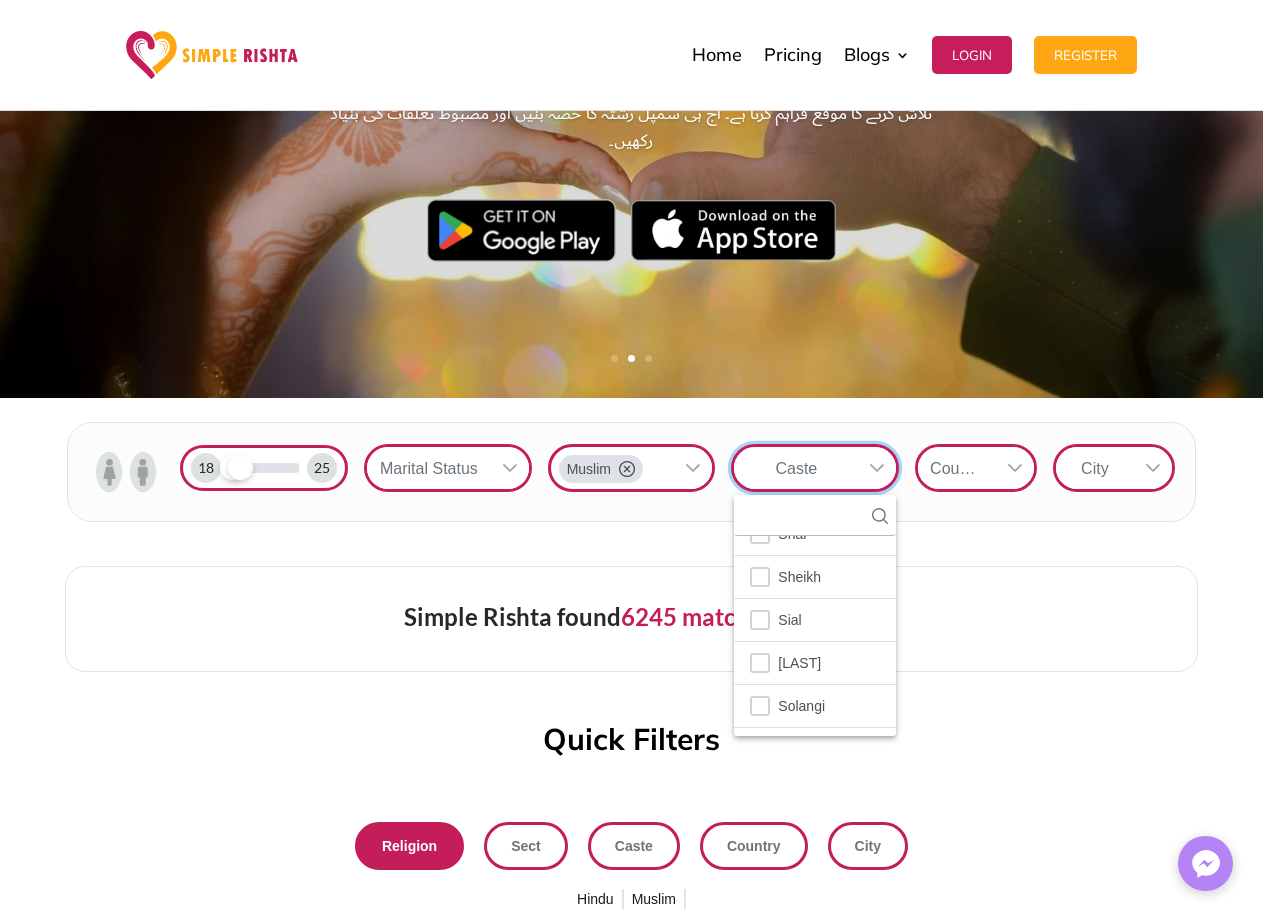 scroll, scrollTop: 400, scrollLeft: 0, axis: vertical 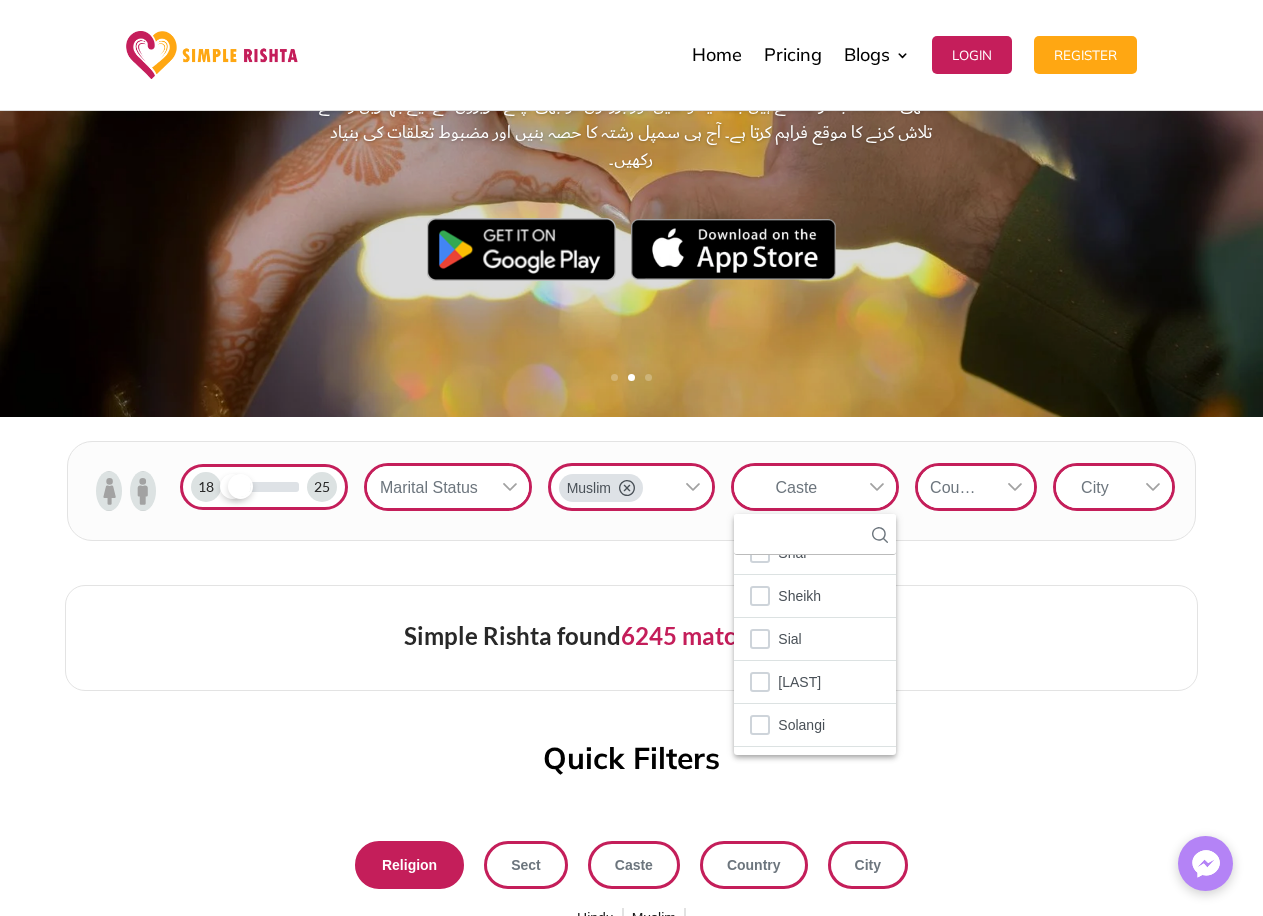click on "Country" at bounding box center (957, 487) 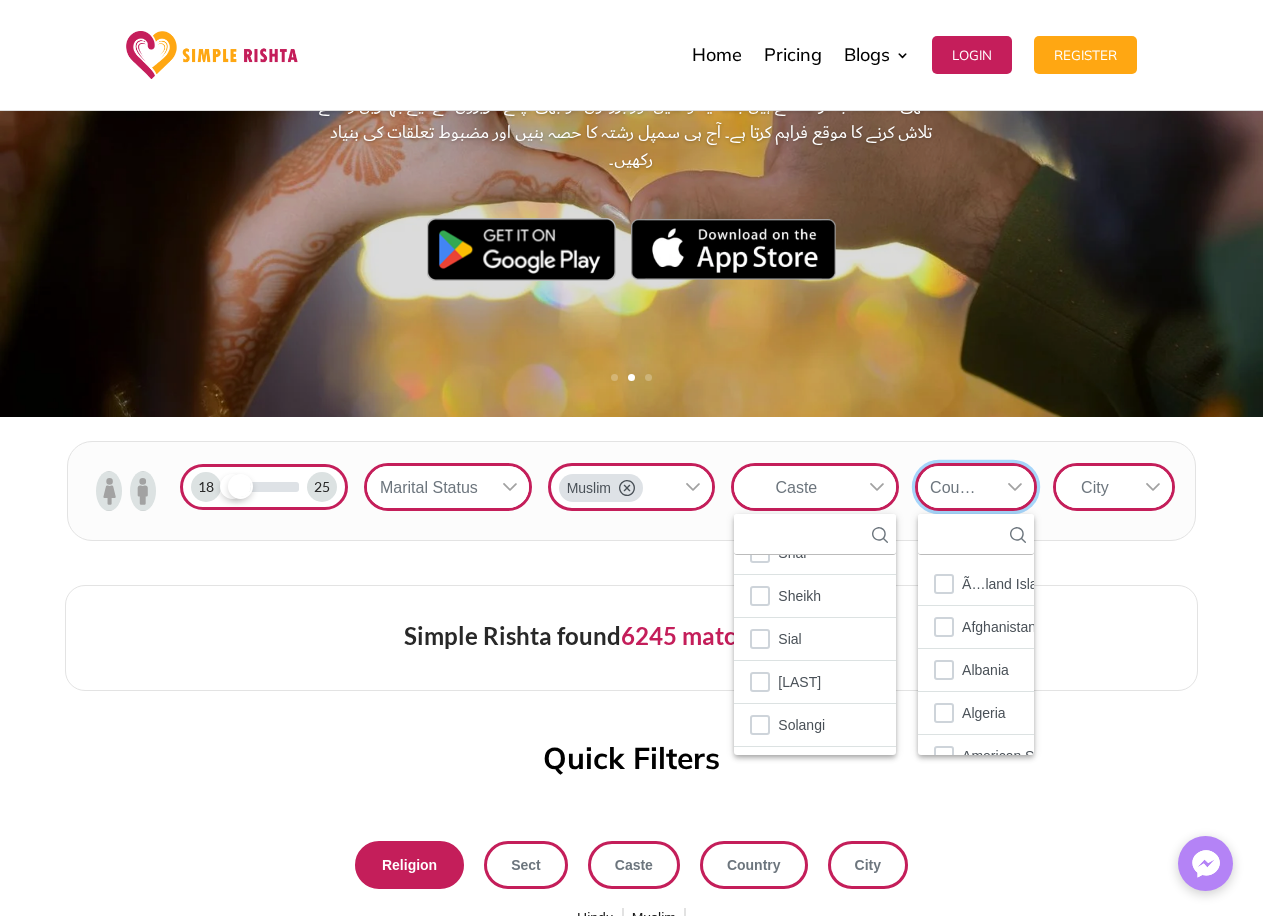 scroll, scrollTop: 22, scrollLeft: 3, axis: both 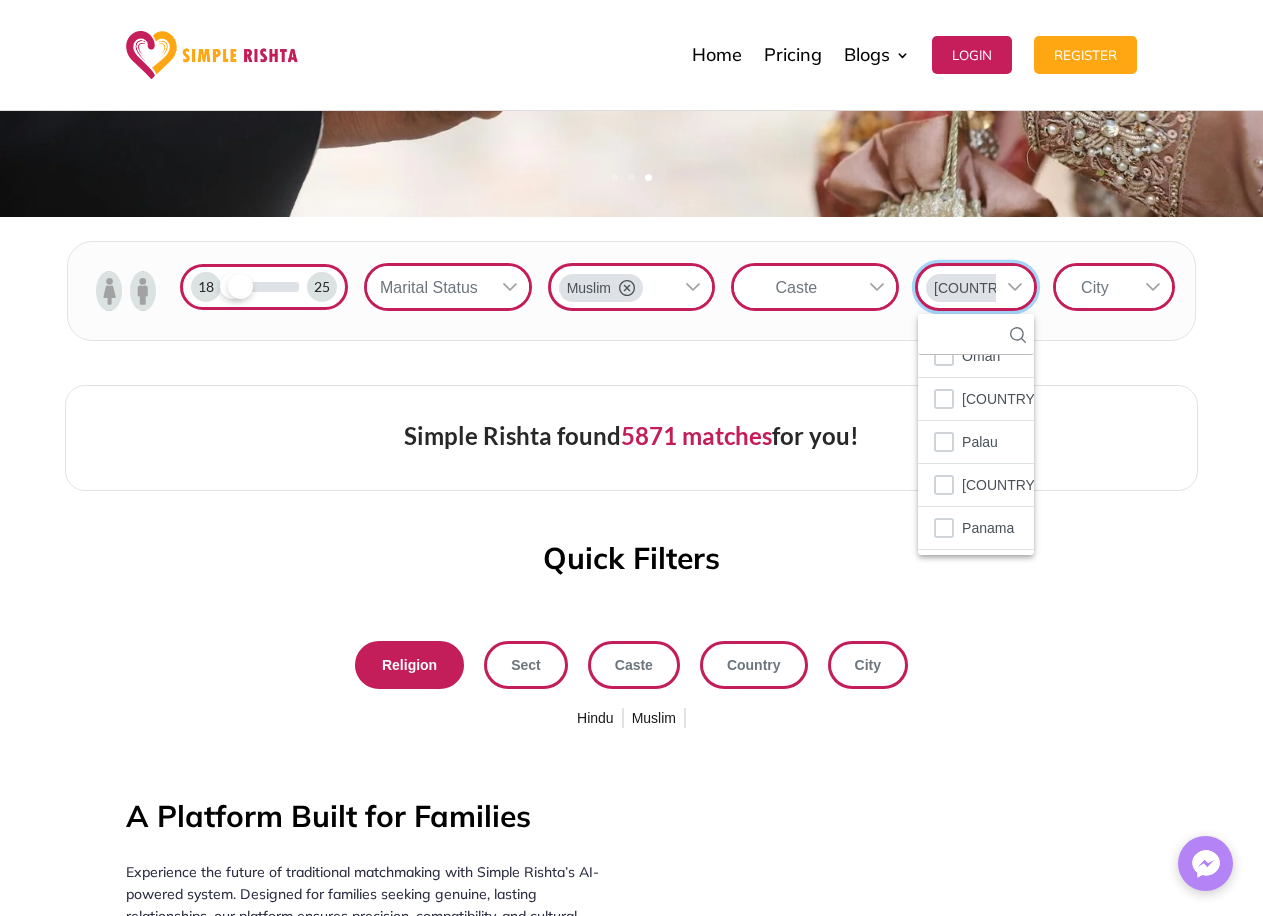 click on "City" at bounding box center [1095, 287] 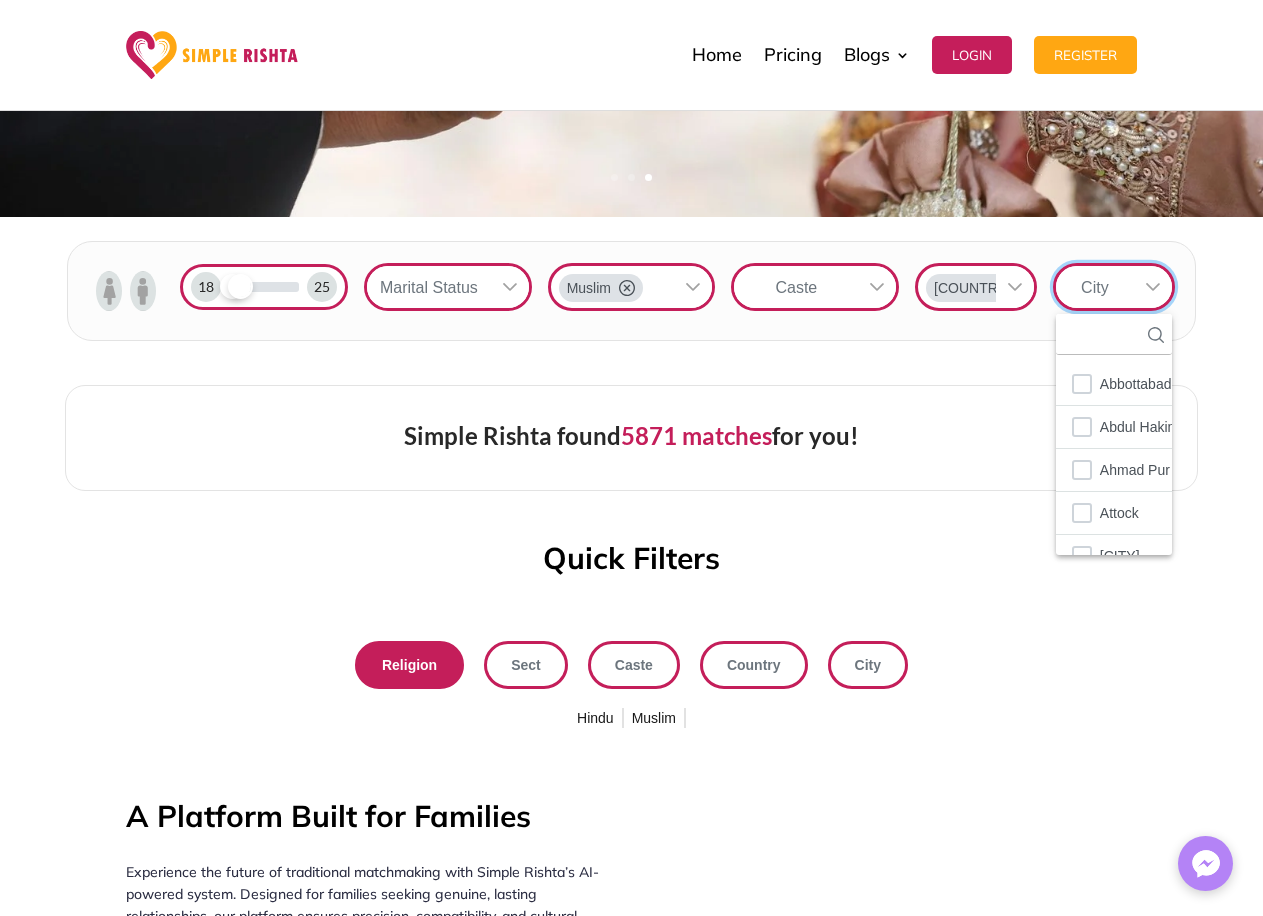 scroll, scrollTop: 22, scrollLeft: 3, axis: both 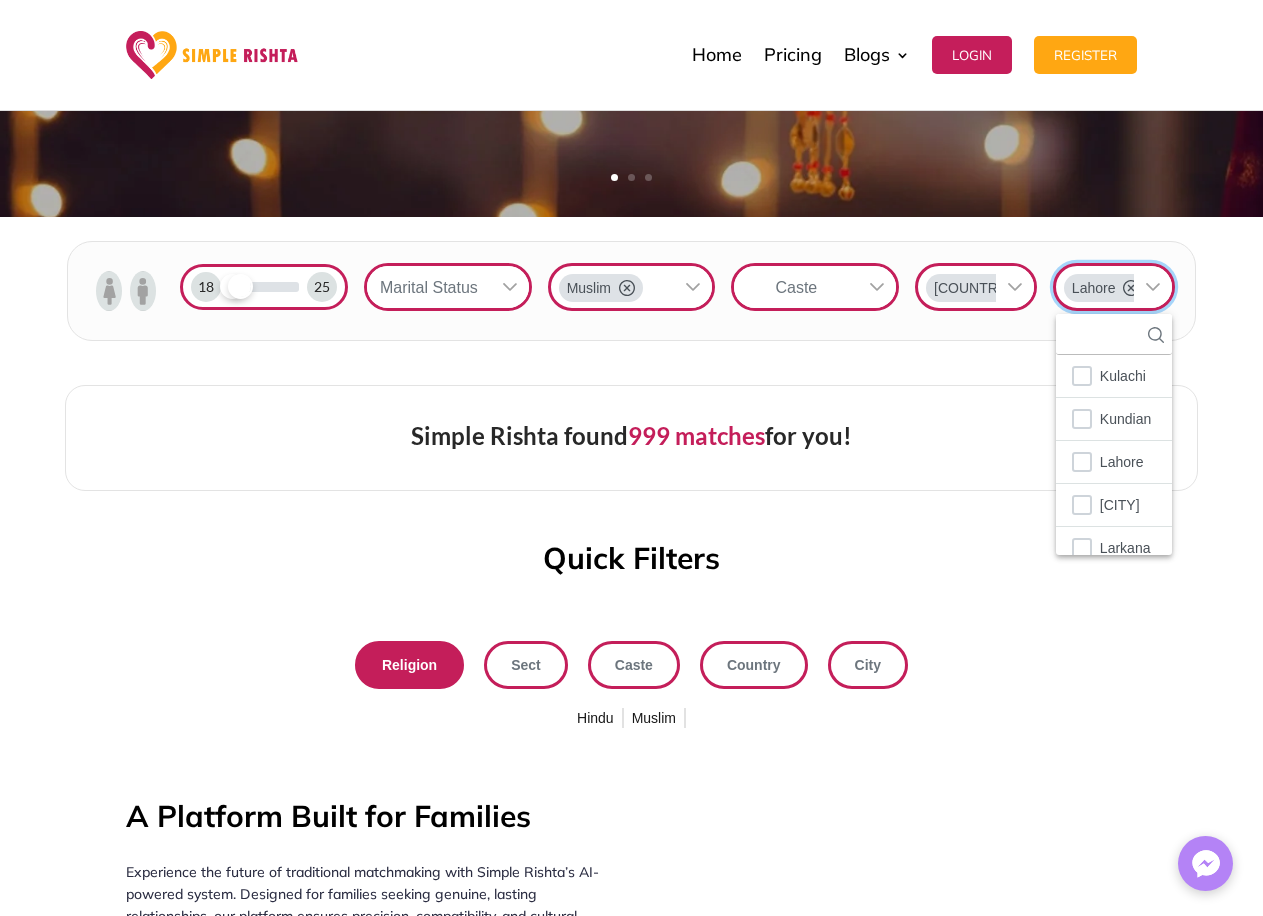 click on "Sect" at bounding box center (526, 665) 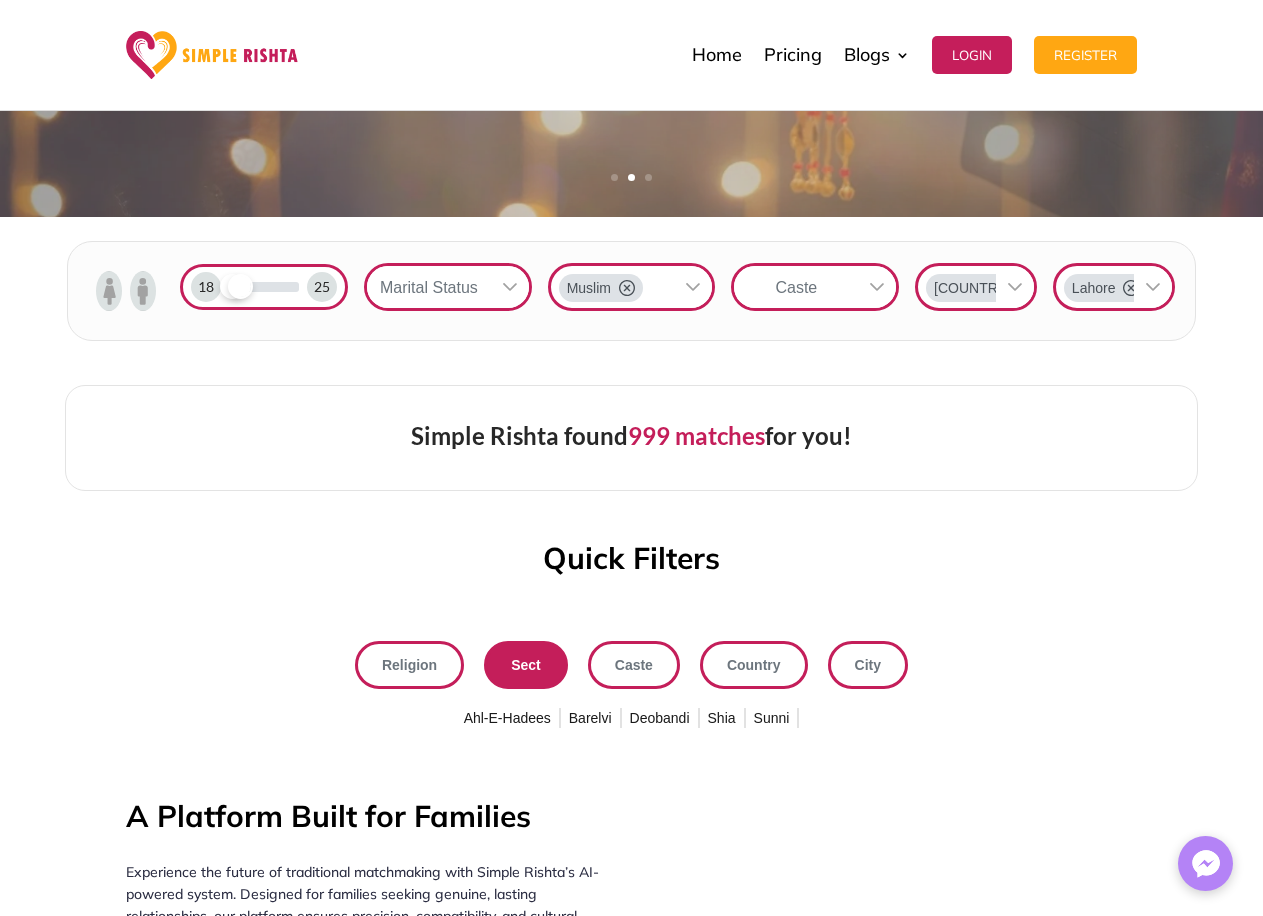 click on "Sunni" at bounding box center (772, 719) 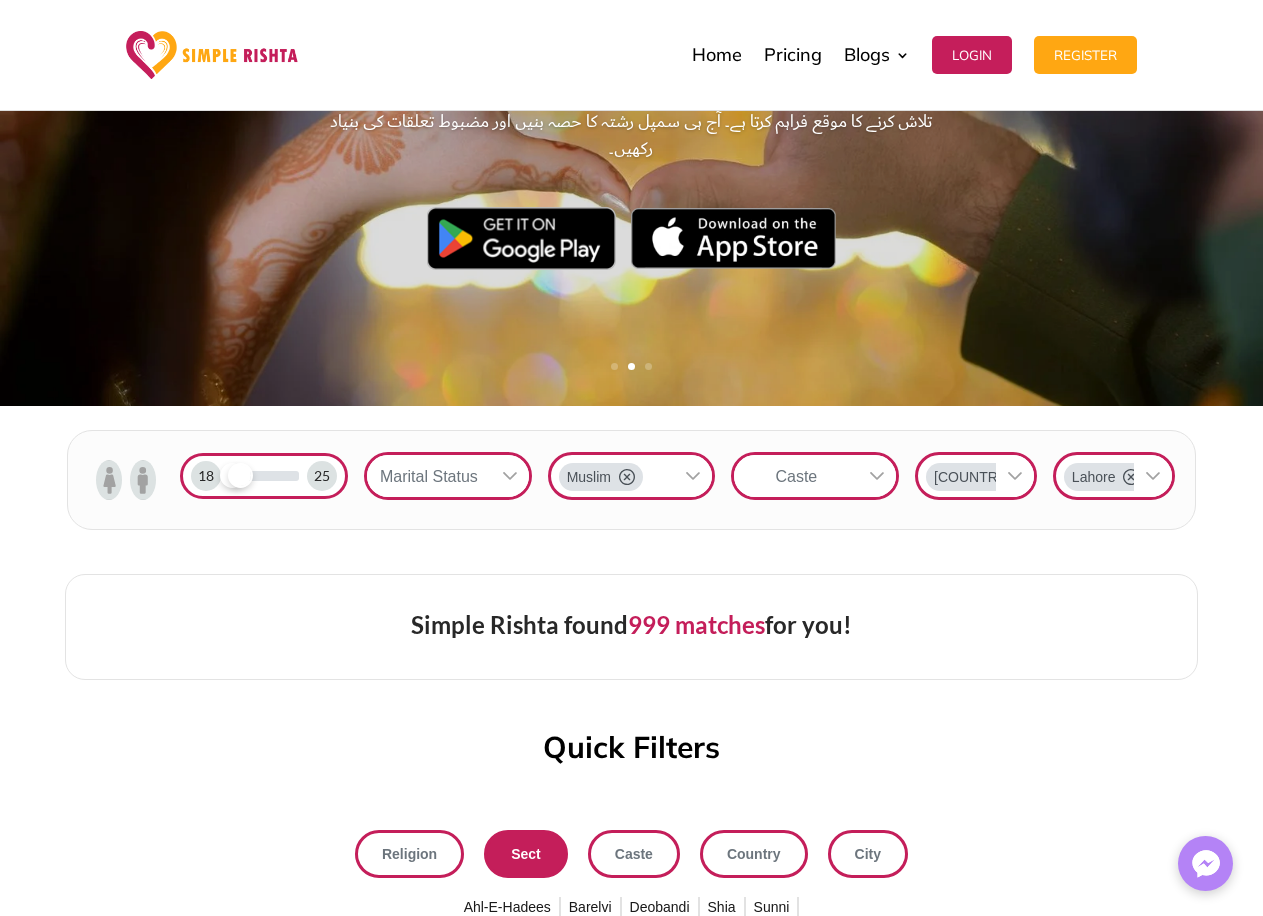 scroll, scrollTop: 400, scrollLeft: 0, axis: vertical 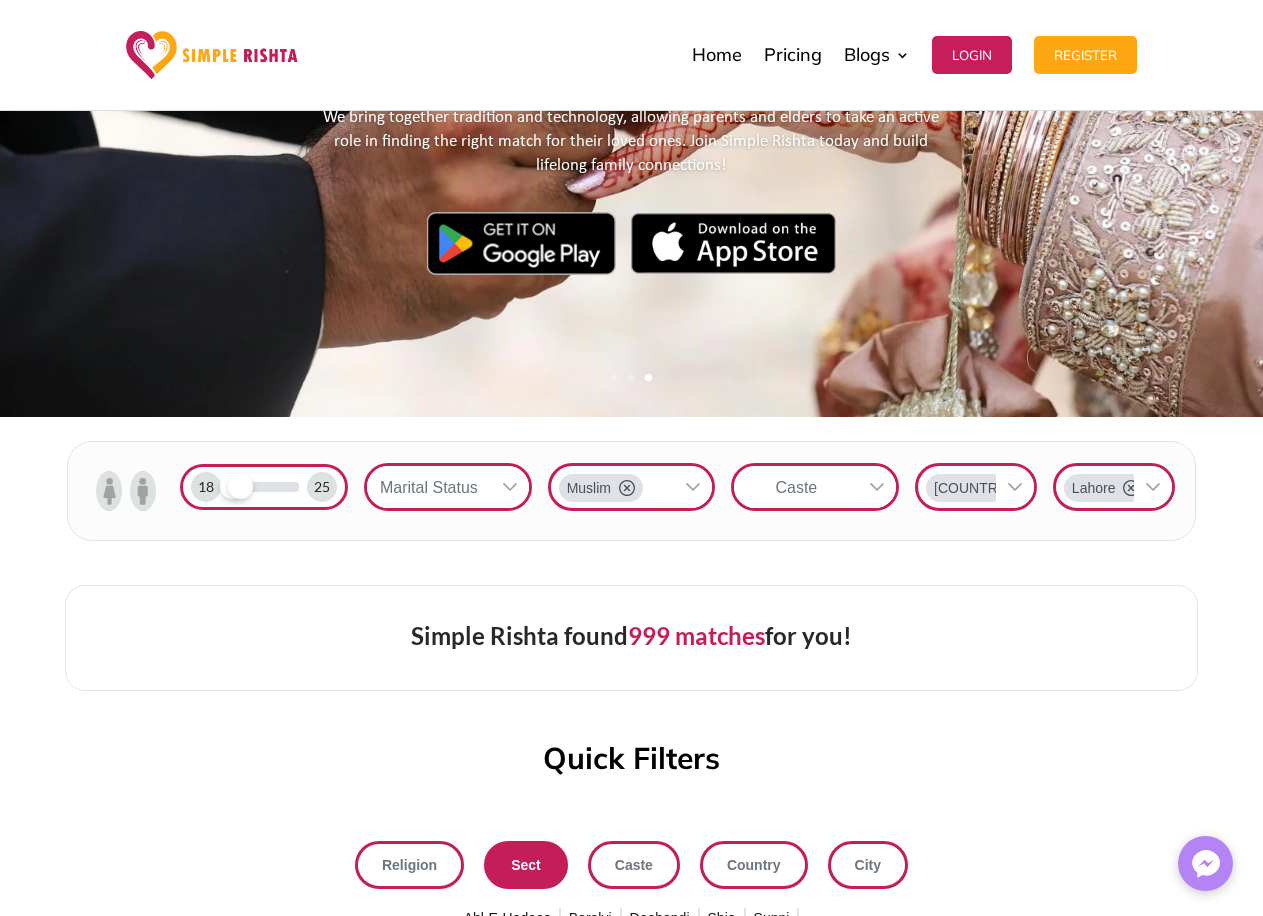 click at bounding box center [109, 491] 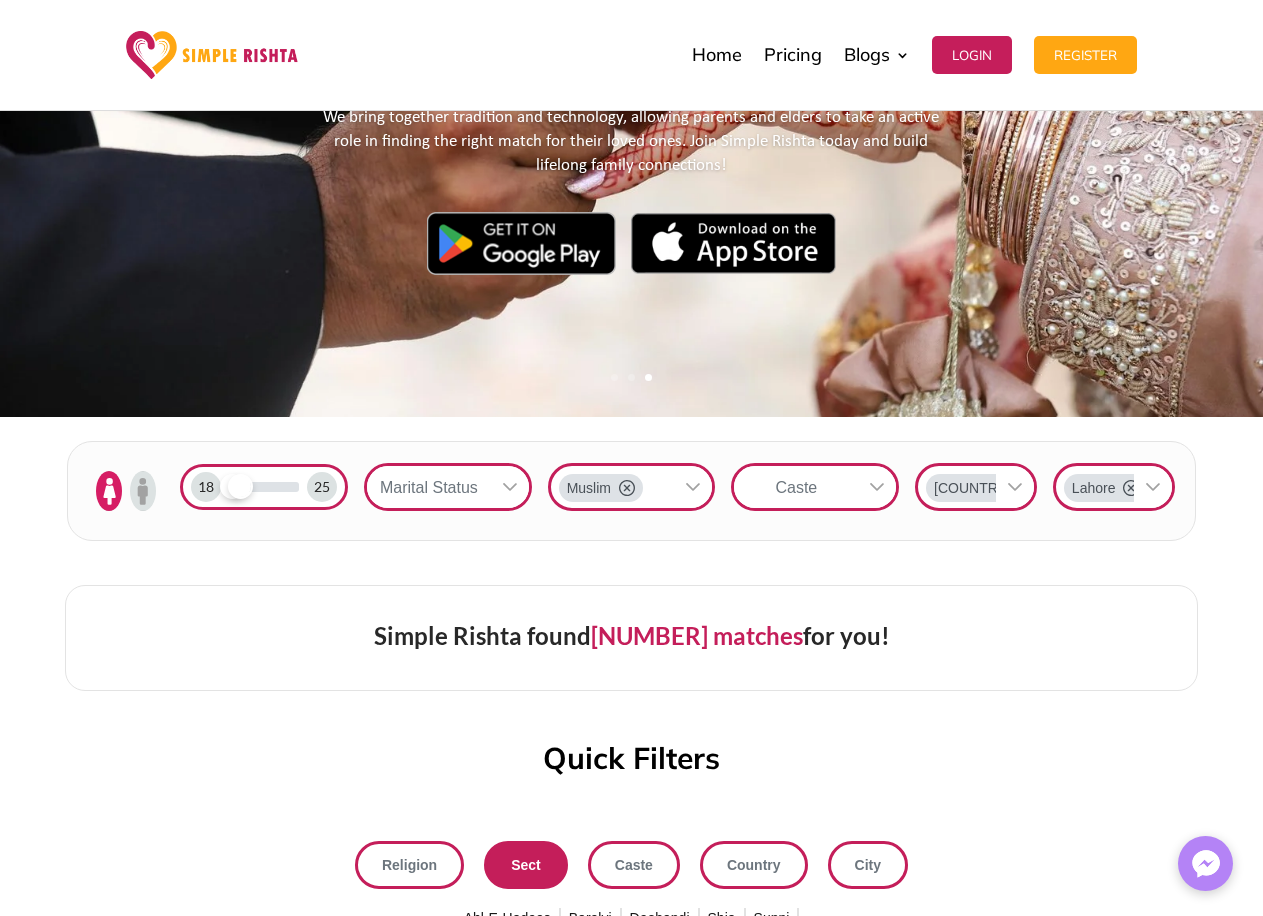 click on "Marital Status" at bounding box center [429, 487] 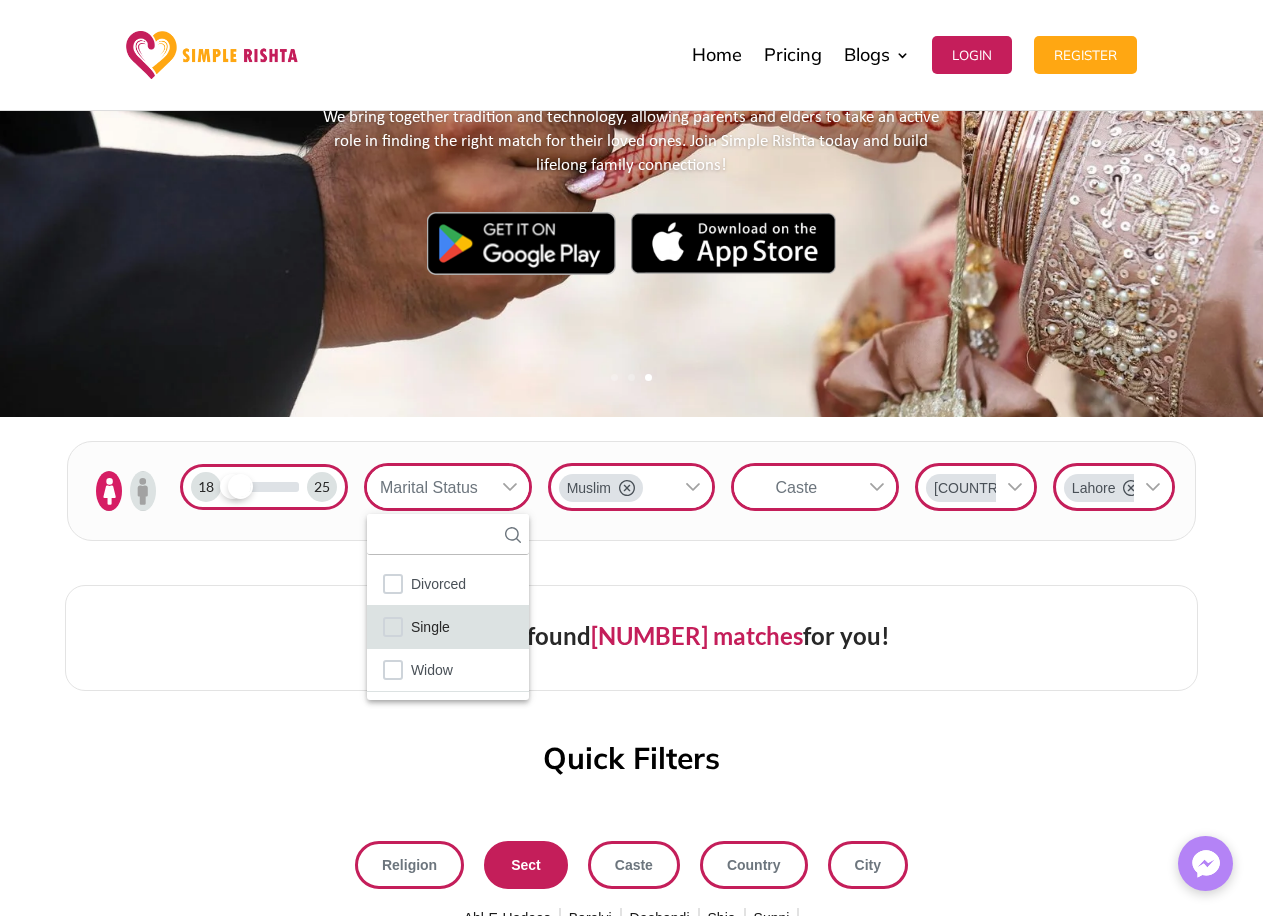 click on "Single" 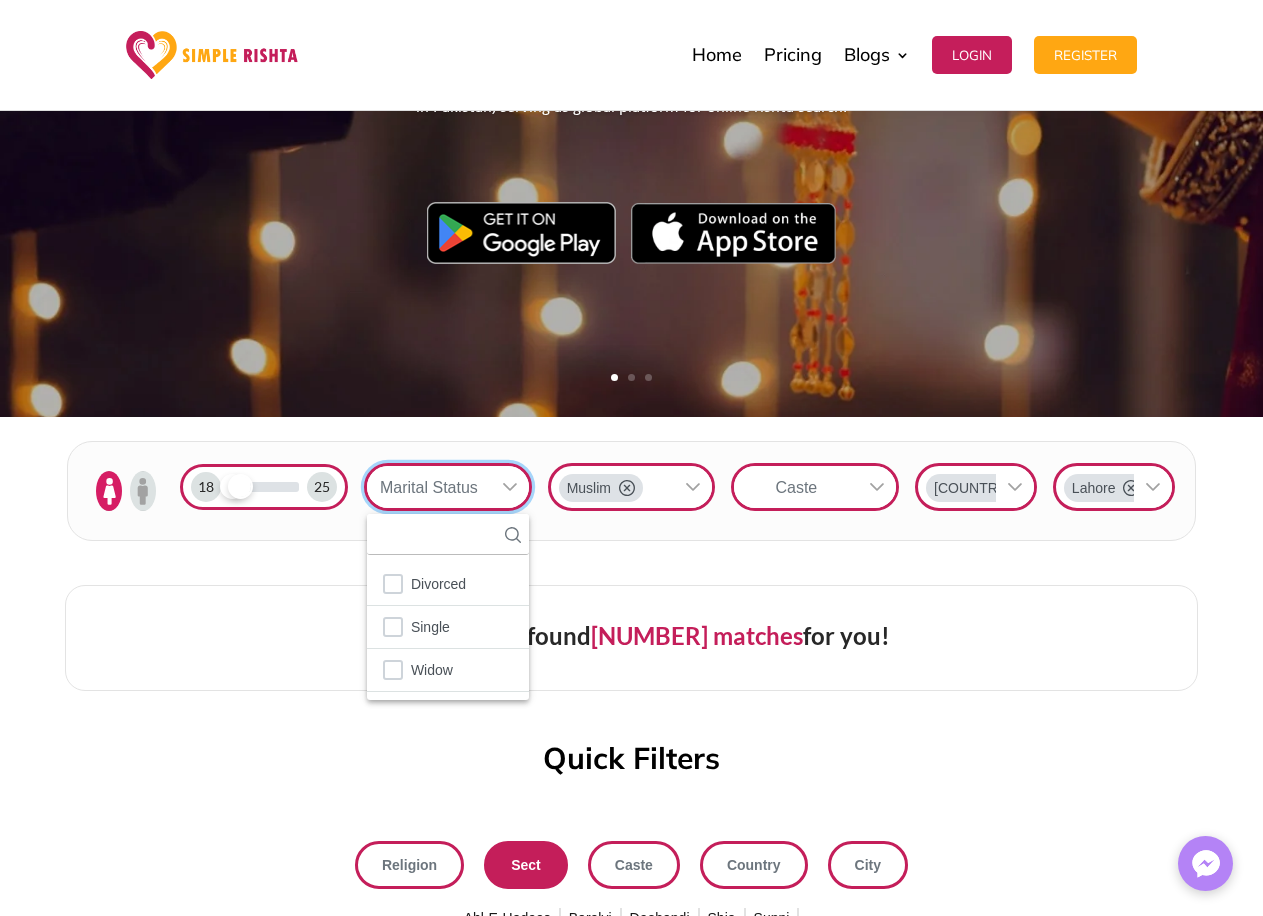 scroll, scrollTop: 600, scrollLeft: 0, axis: vertical 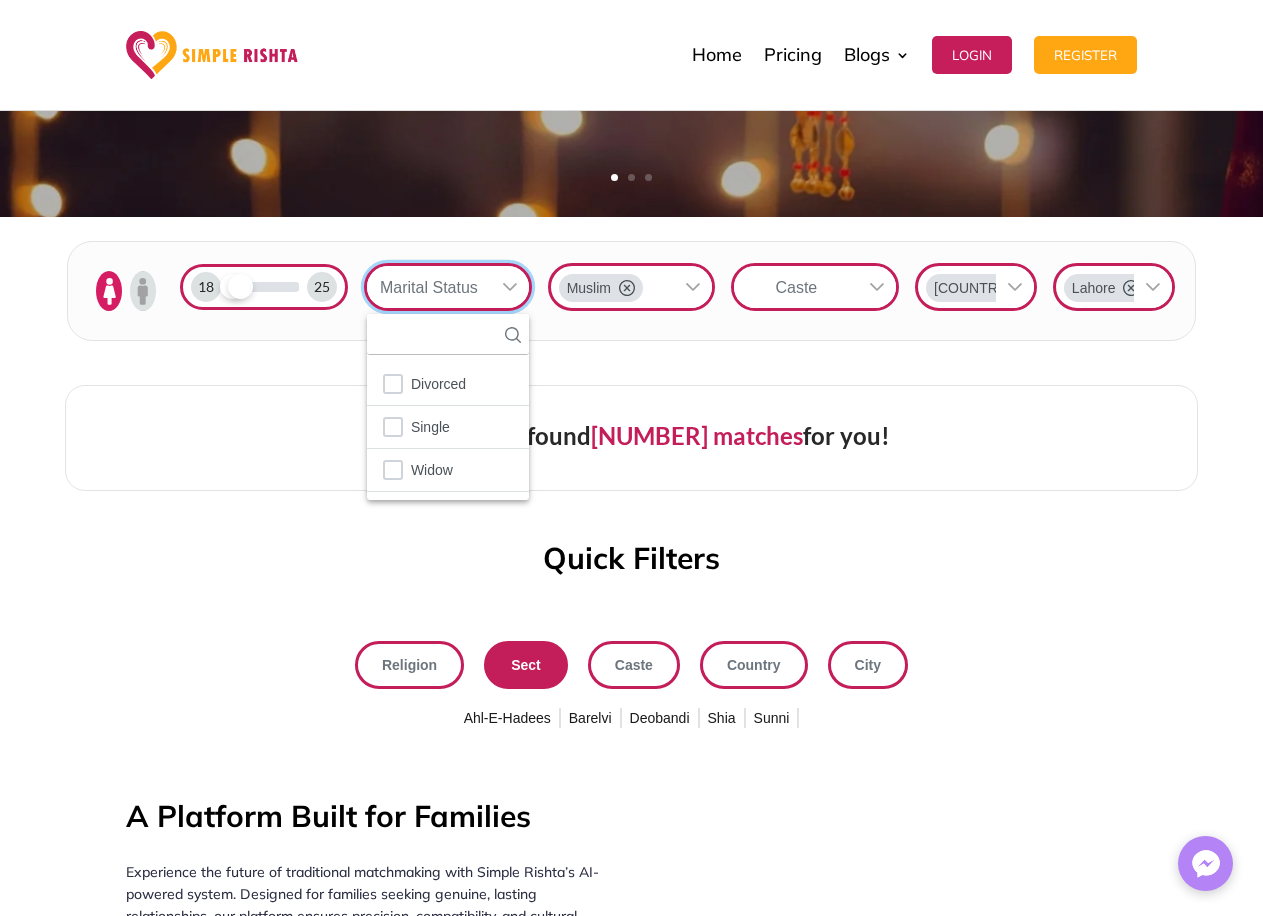 click on "Quick Filters" at bounding box center (631, 563) 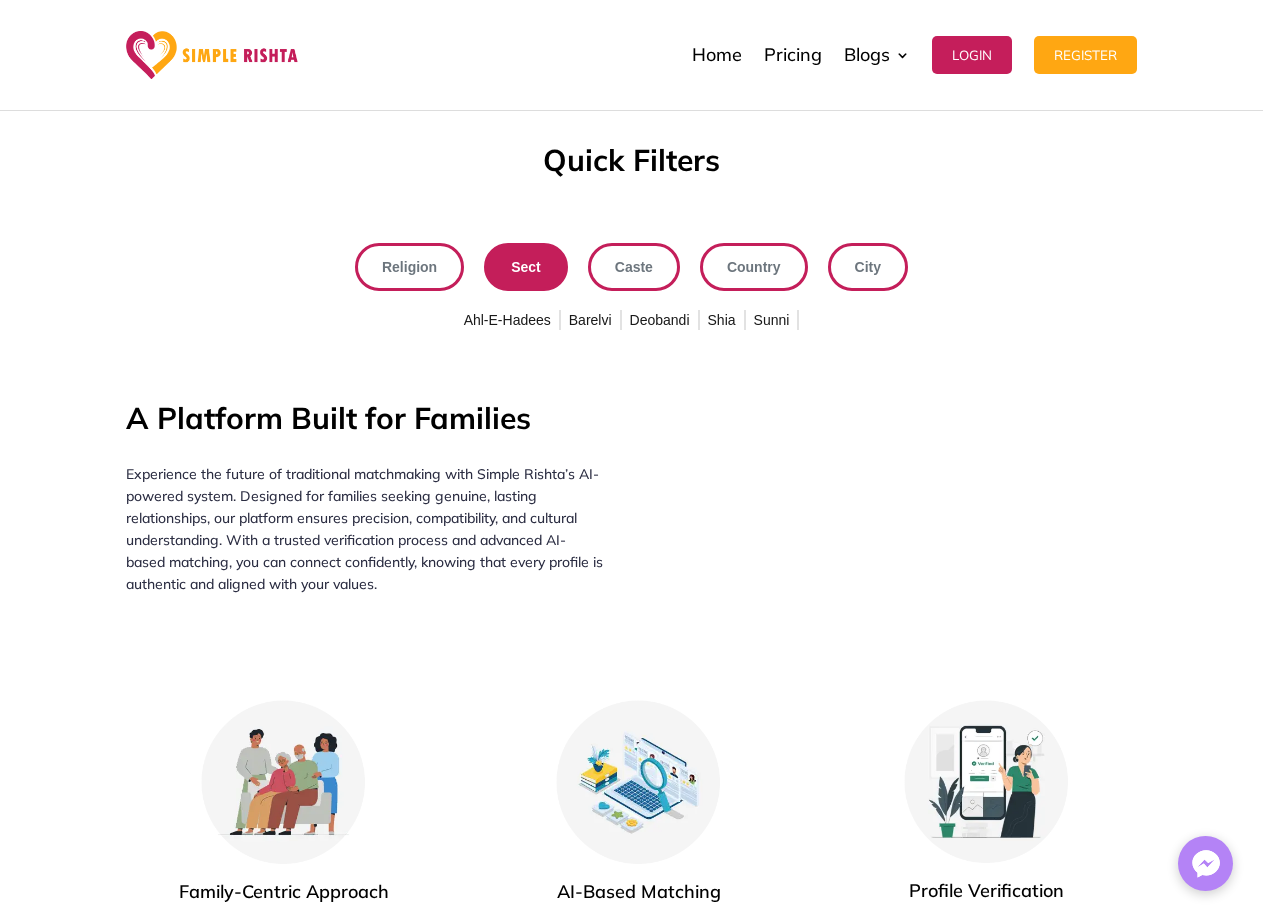 scroll, scrollTop: 1000, scrollLeft: 0, axis: vertical 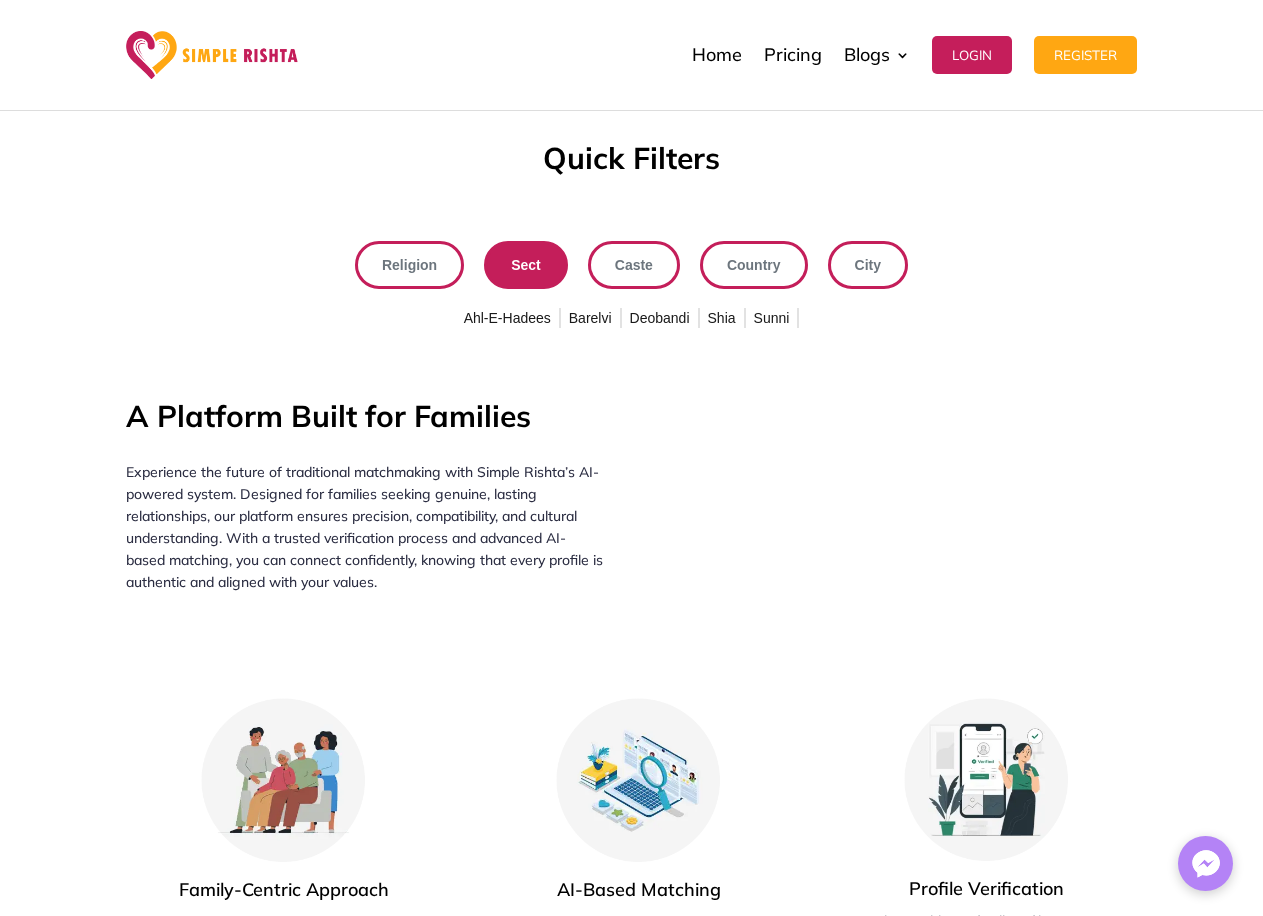 click on "Sunni" at bounding box center (772, 319) 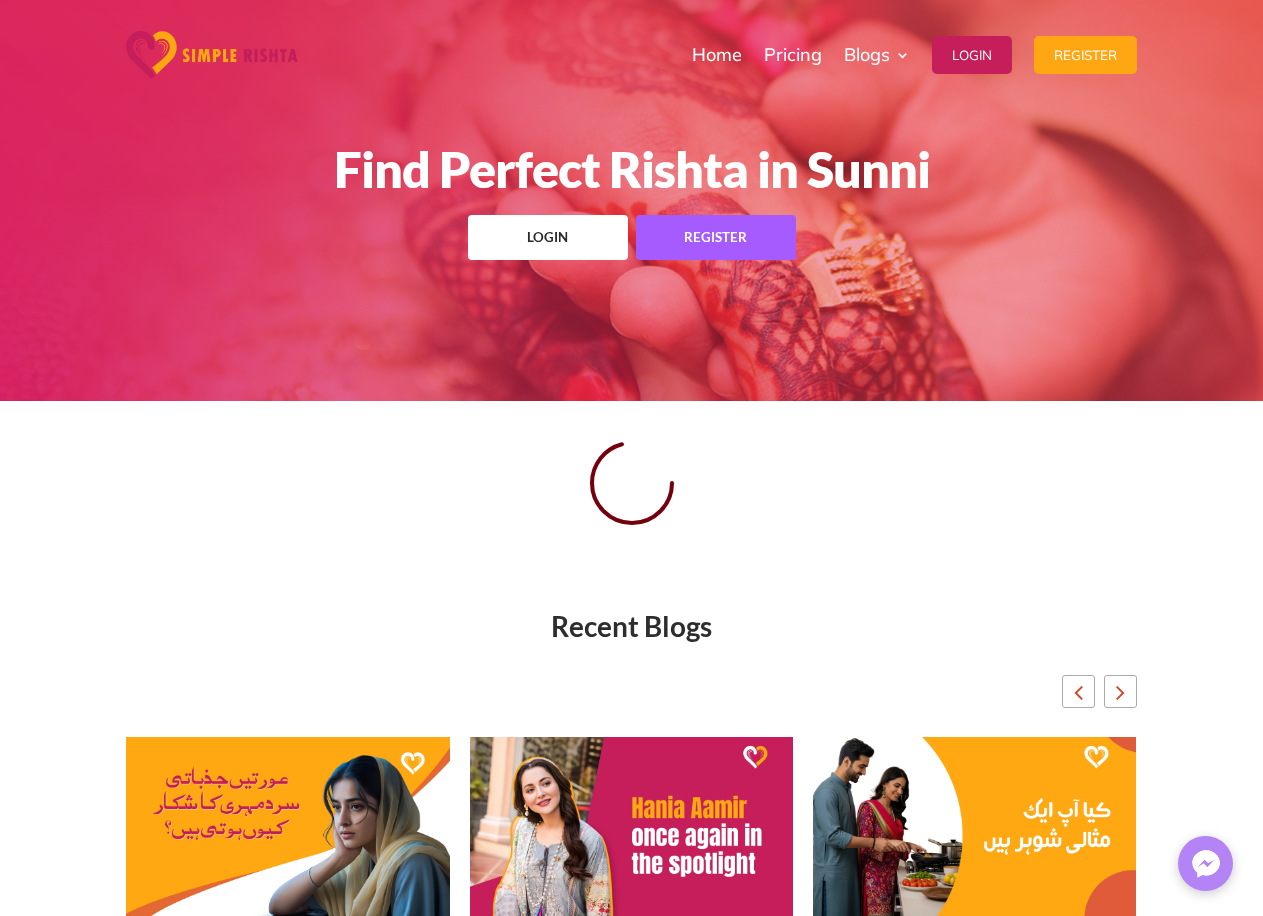 scroll, scrollTop: 0, scrollLeft: 0, axis: both 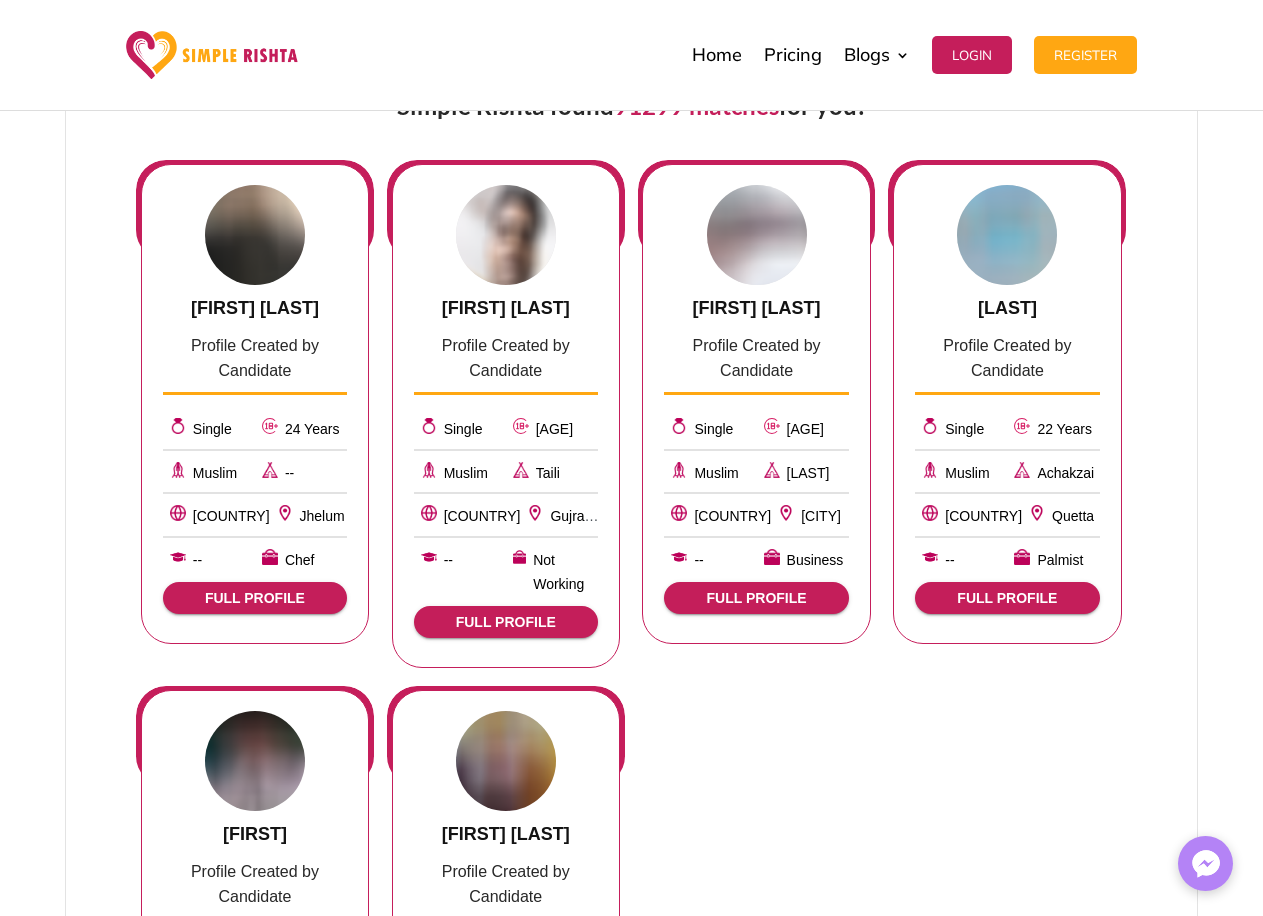 click on "FULL PROFILE" 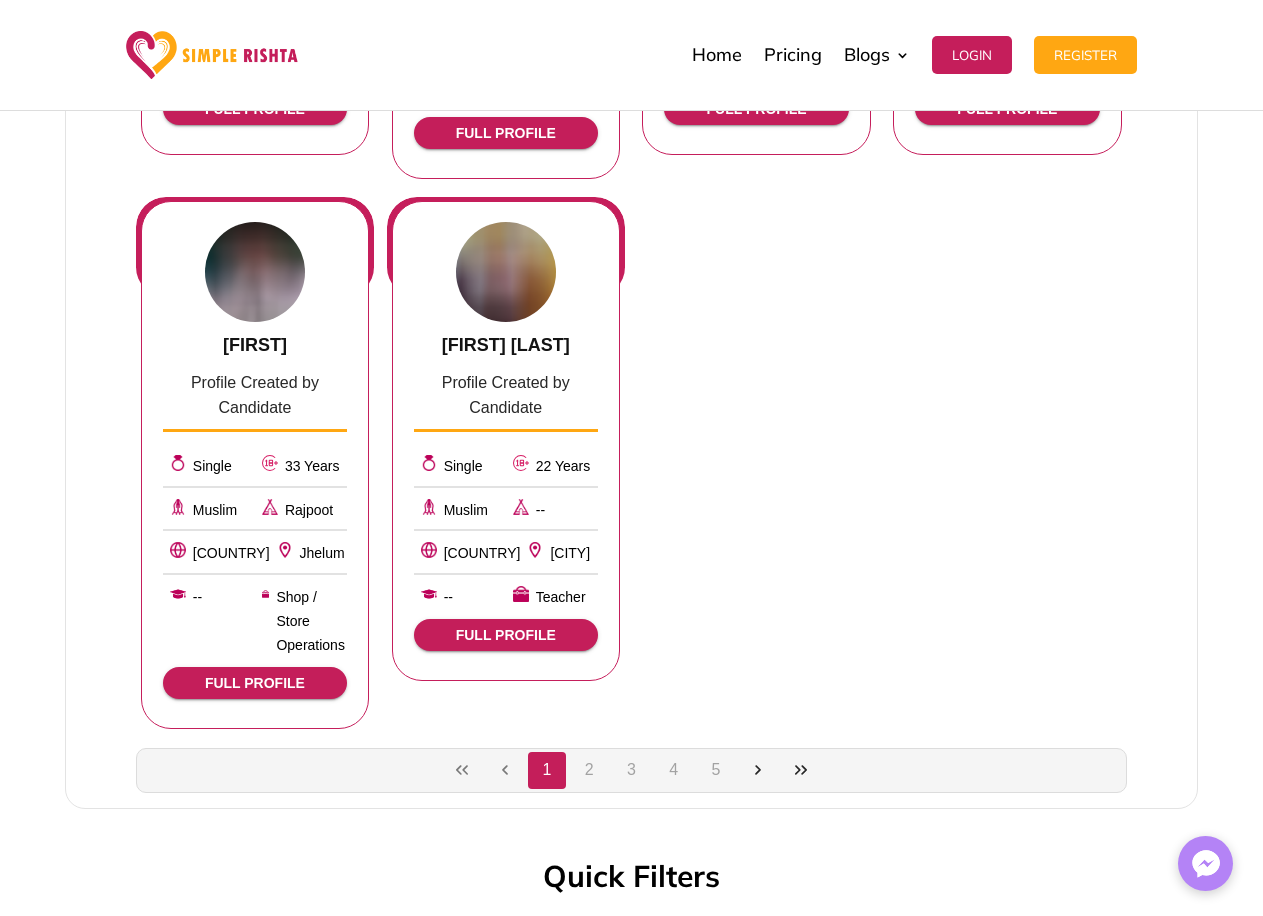 scroll, scrollTop: 1114, scrollLeft: 0, axis: vertical 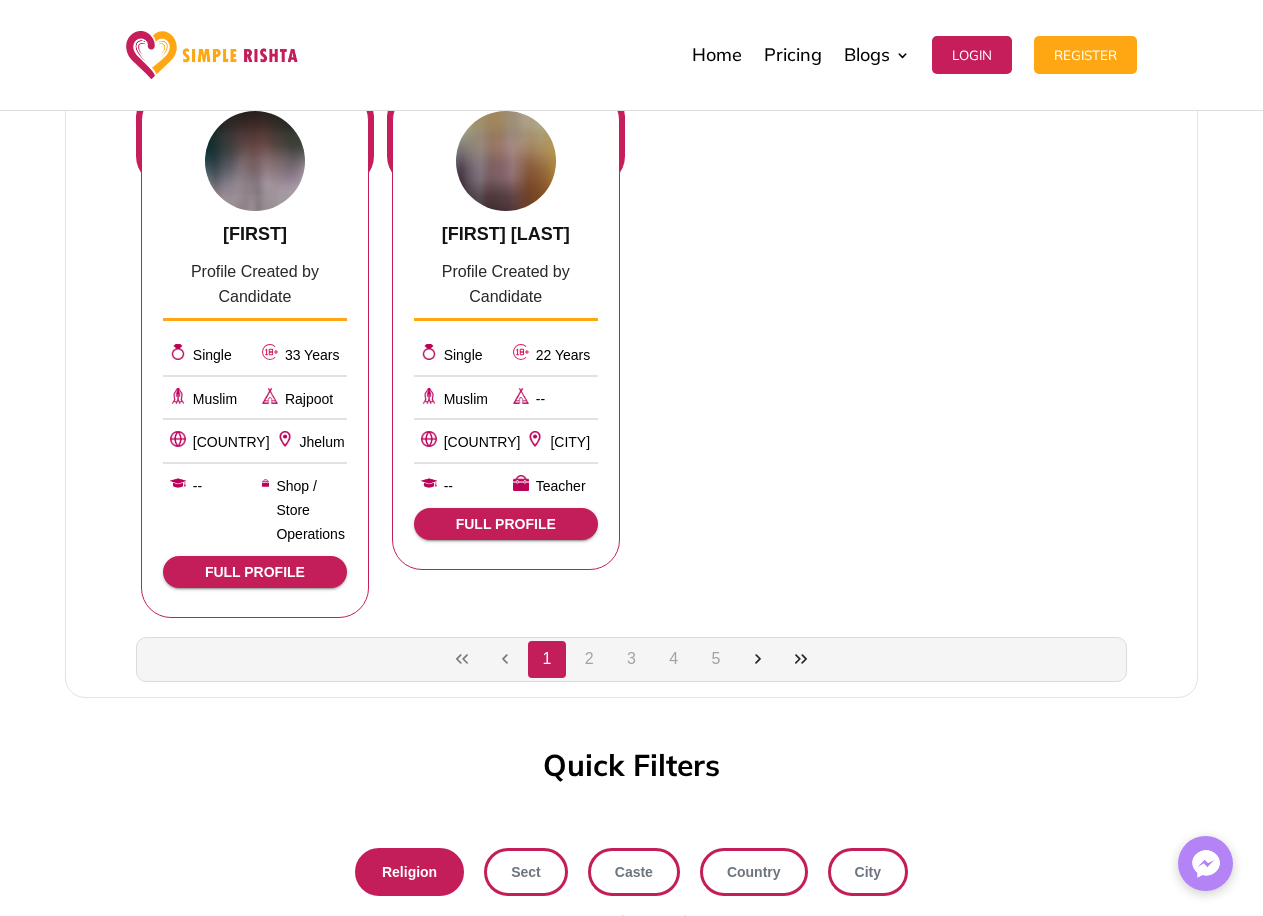 click on "2" 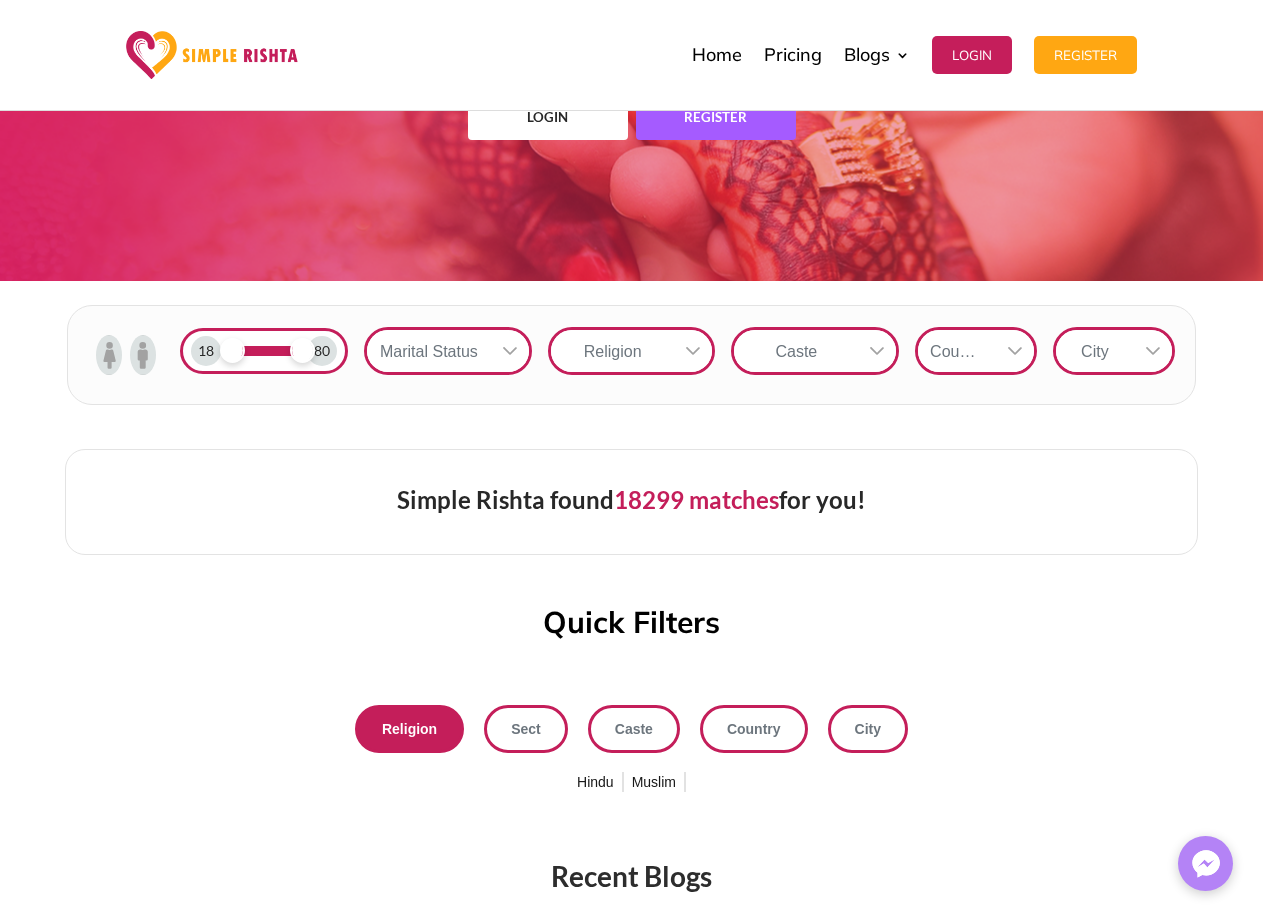scroll, scrollTop: 0, scrollLeft: 0, axis: both 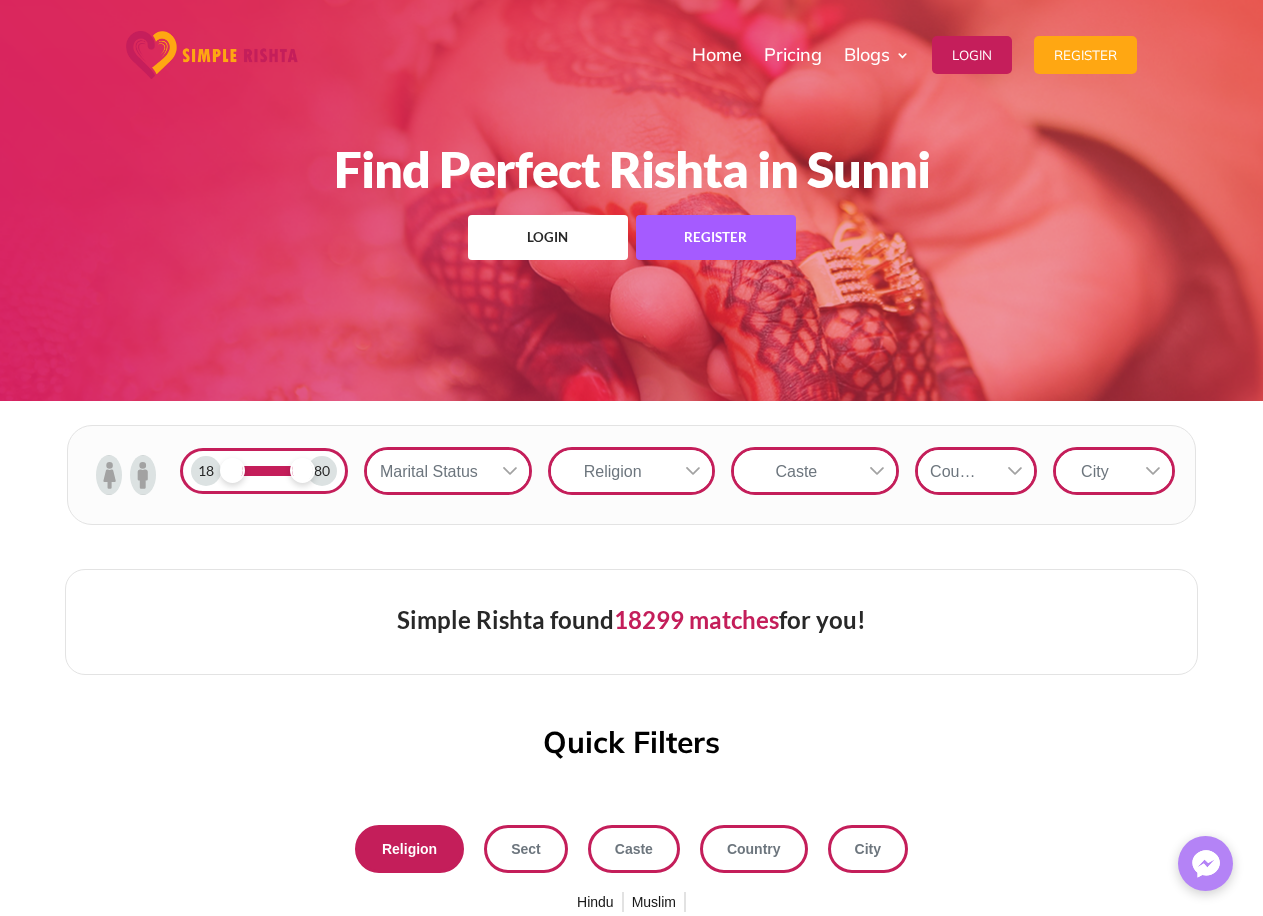 click on "18299 matches" at bounding box center [696, 619] 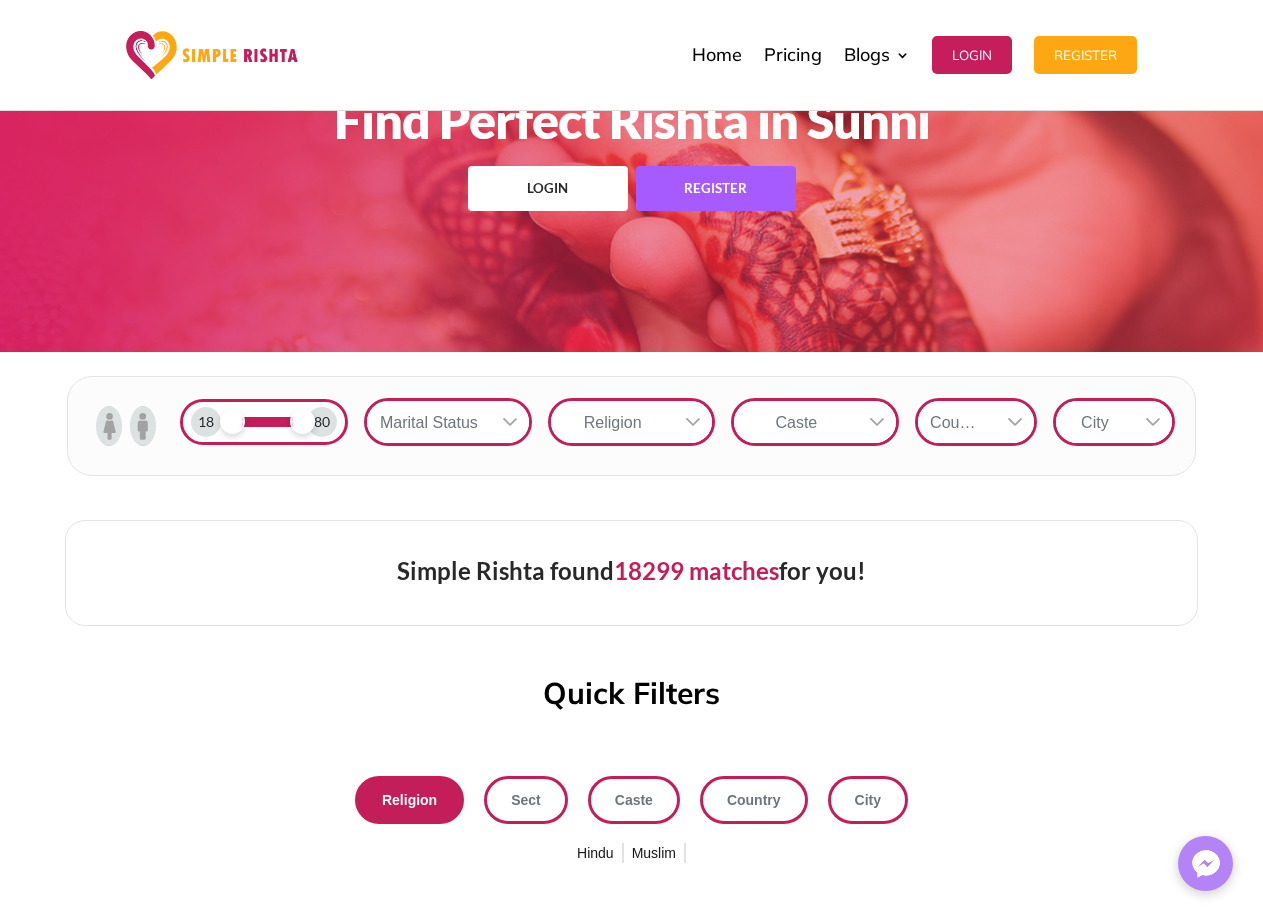 scroll, scrollTop: 0, scrollLeft: 0, axis: both 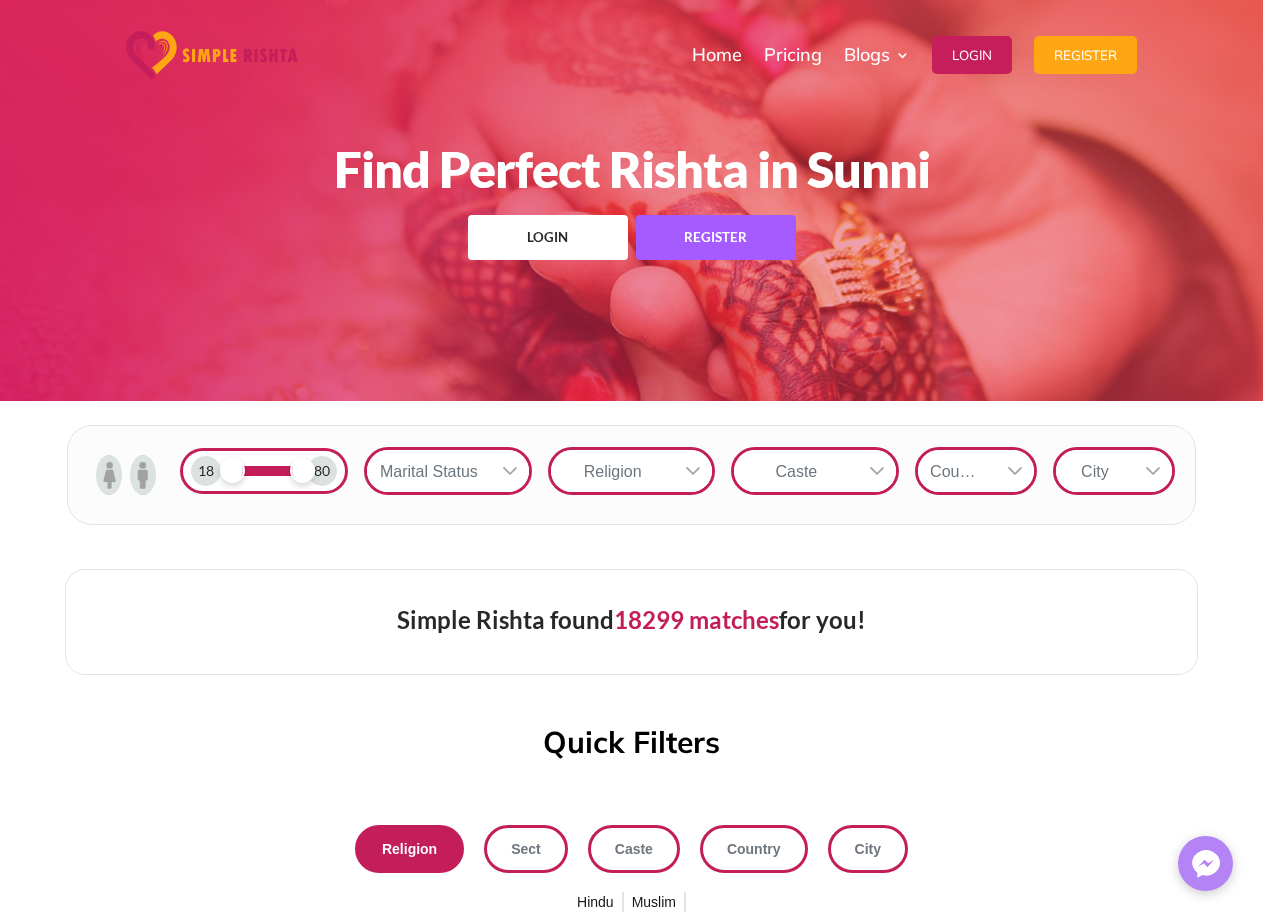 click on "Religion" at bounding box center (613, 471) 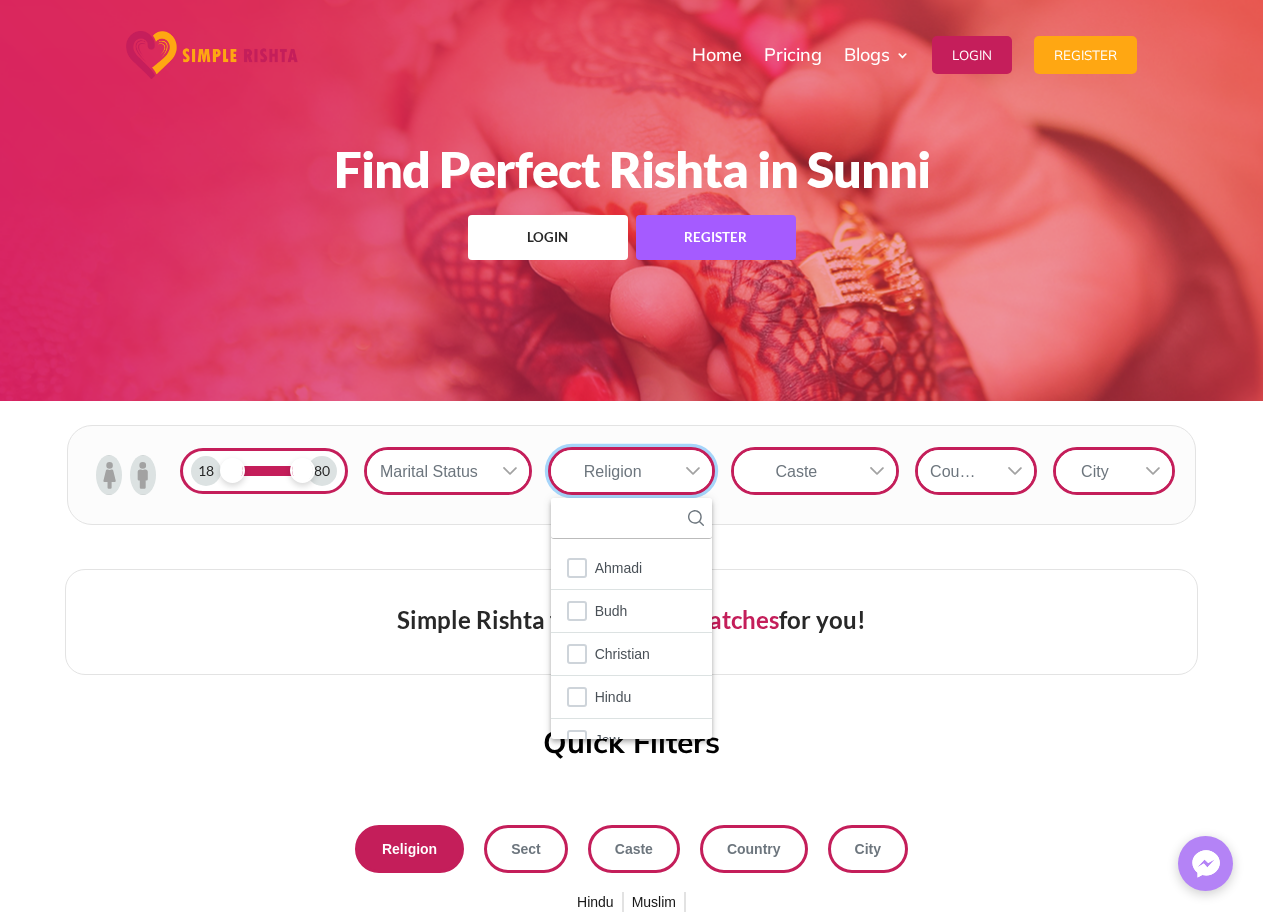 click on "Marital Status" at bounding box center (429, 471) 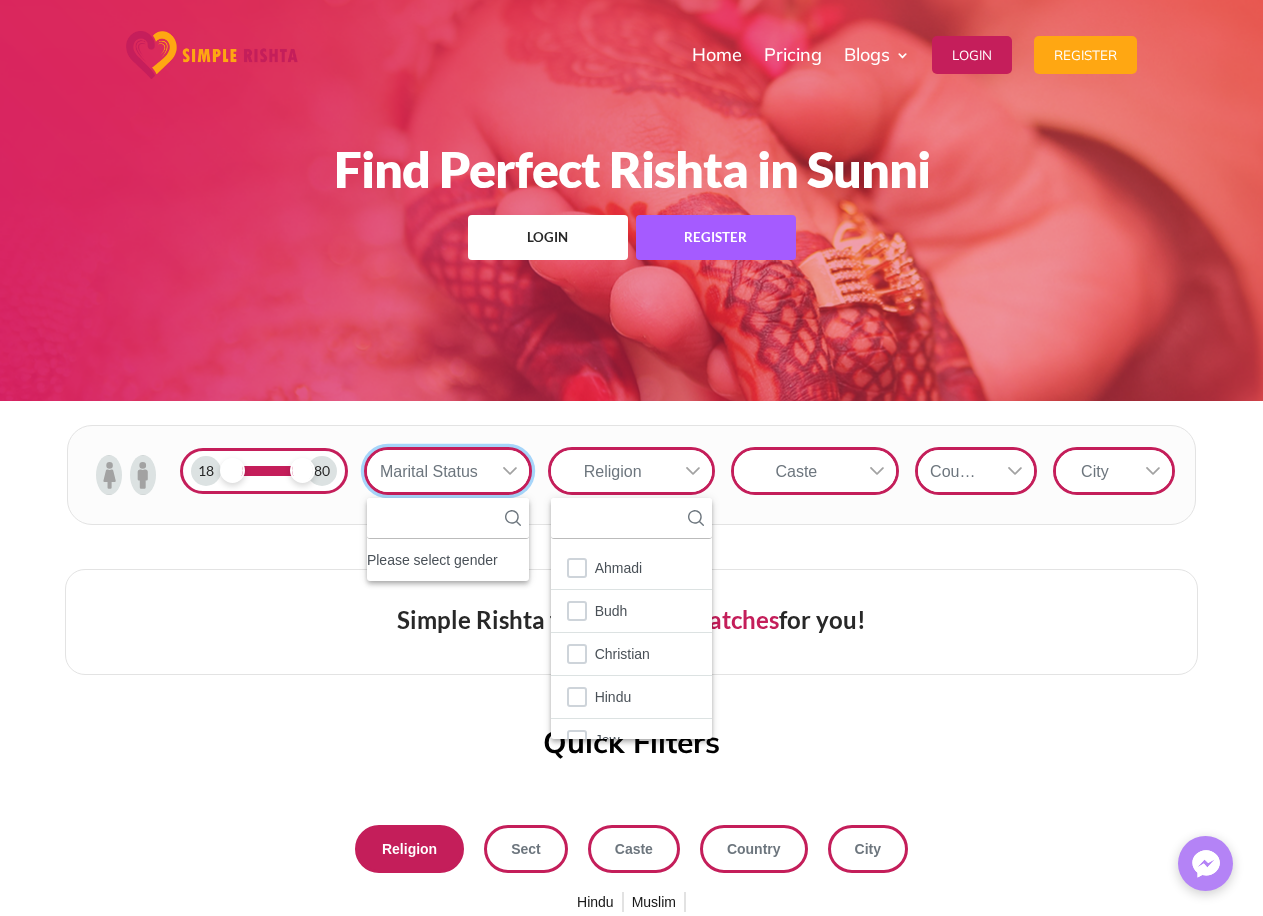 scroll, scrollTop: 22, scrollLeft: 3, axis: both 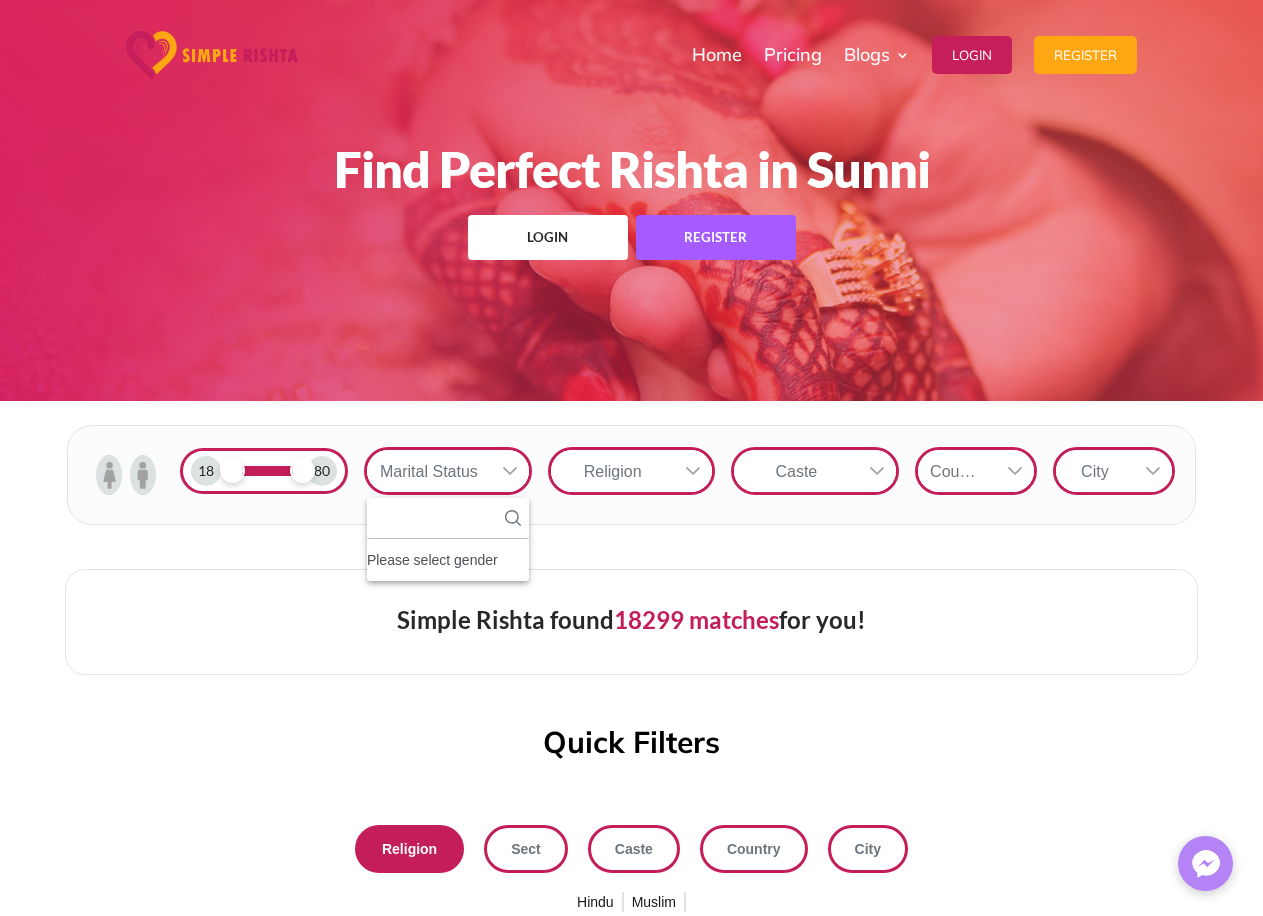click on "Please select gender" 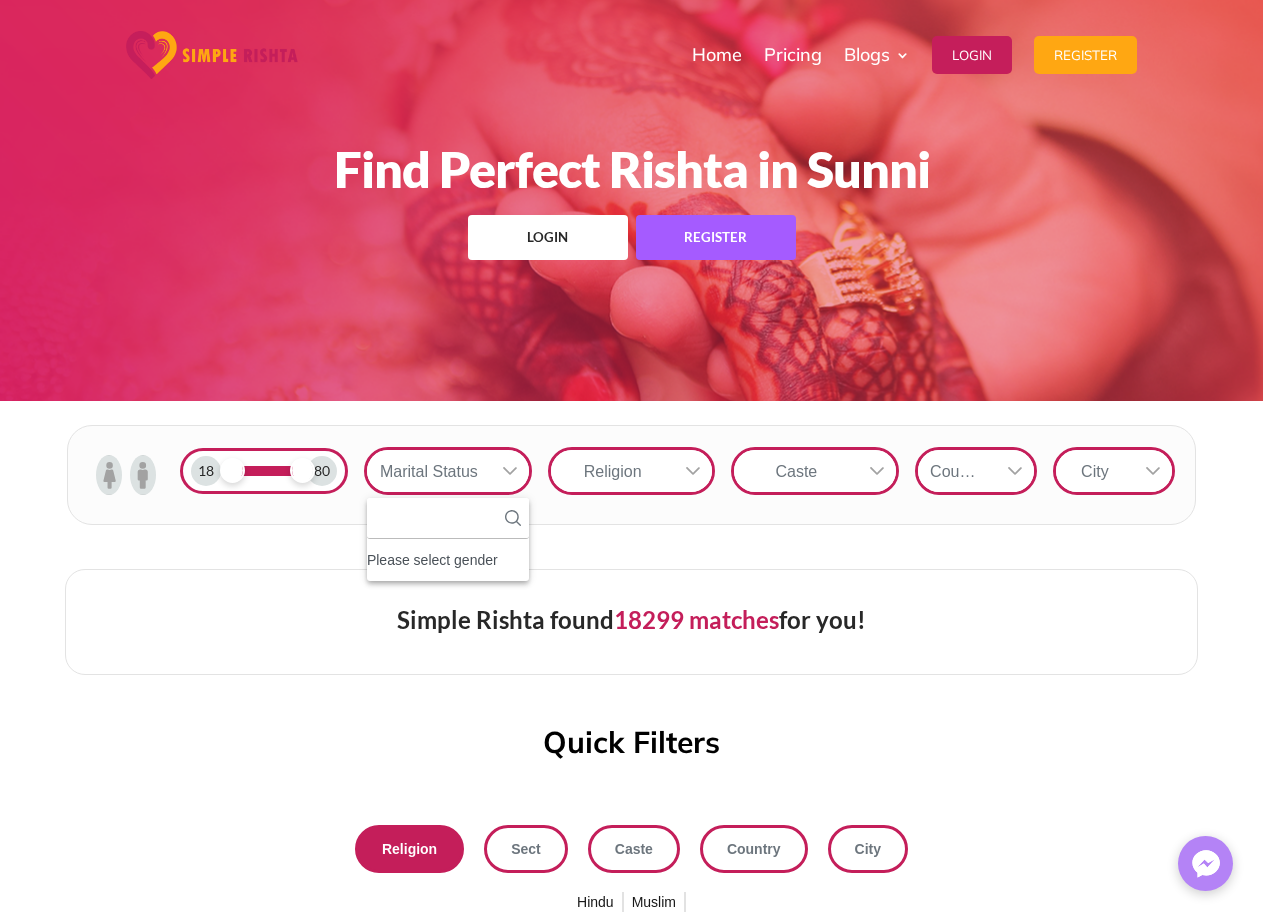 click 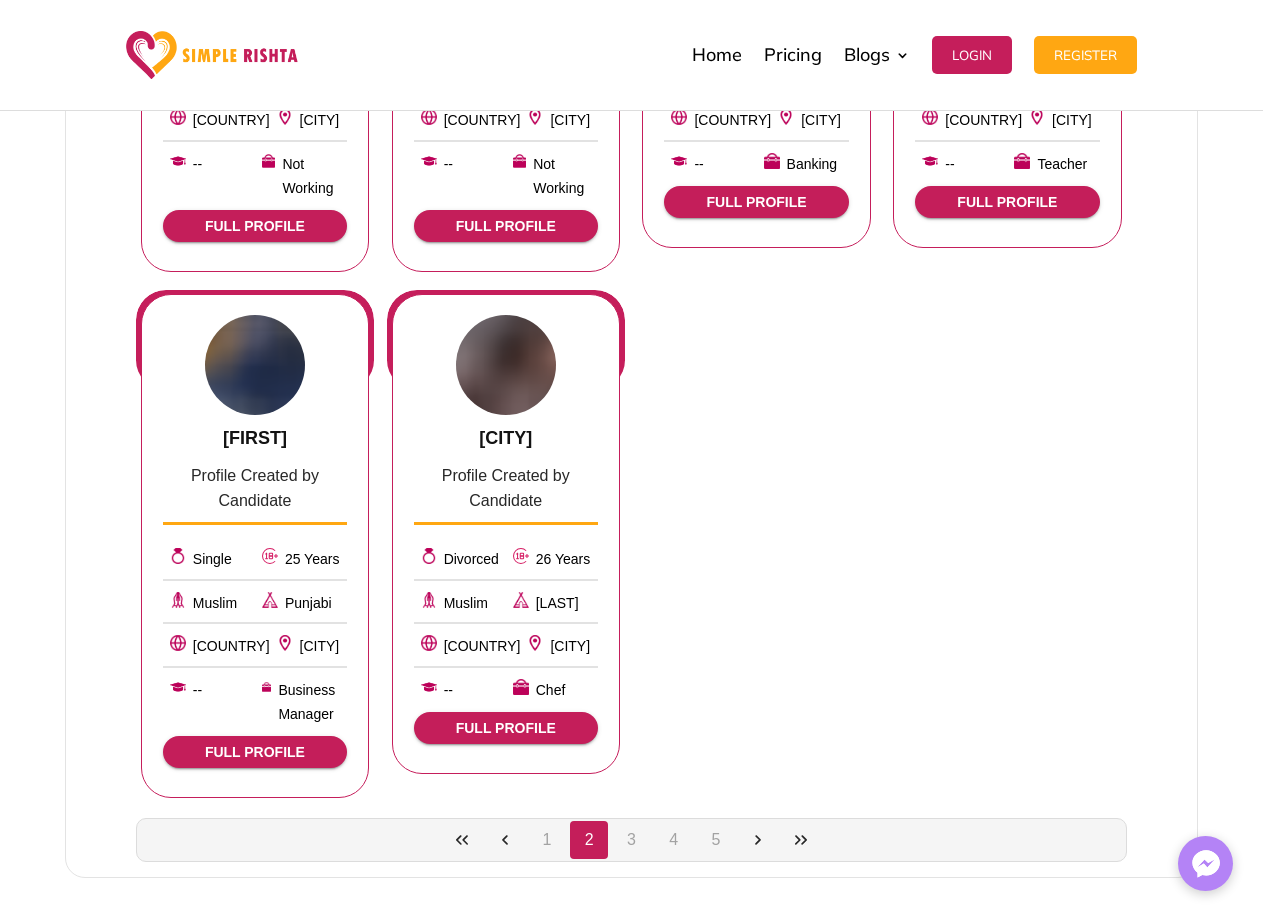 scroll, scrollTop: 1000, scrollLeft: 0, axis: vertical 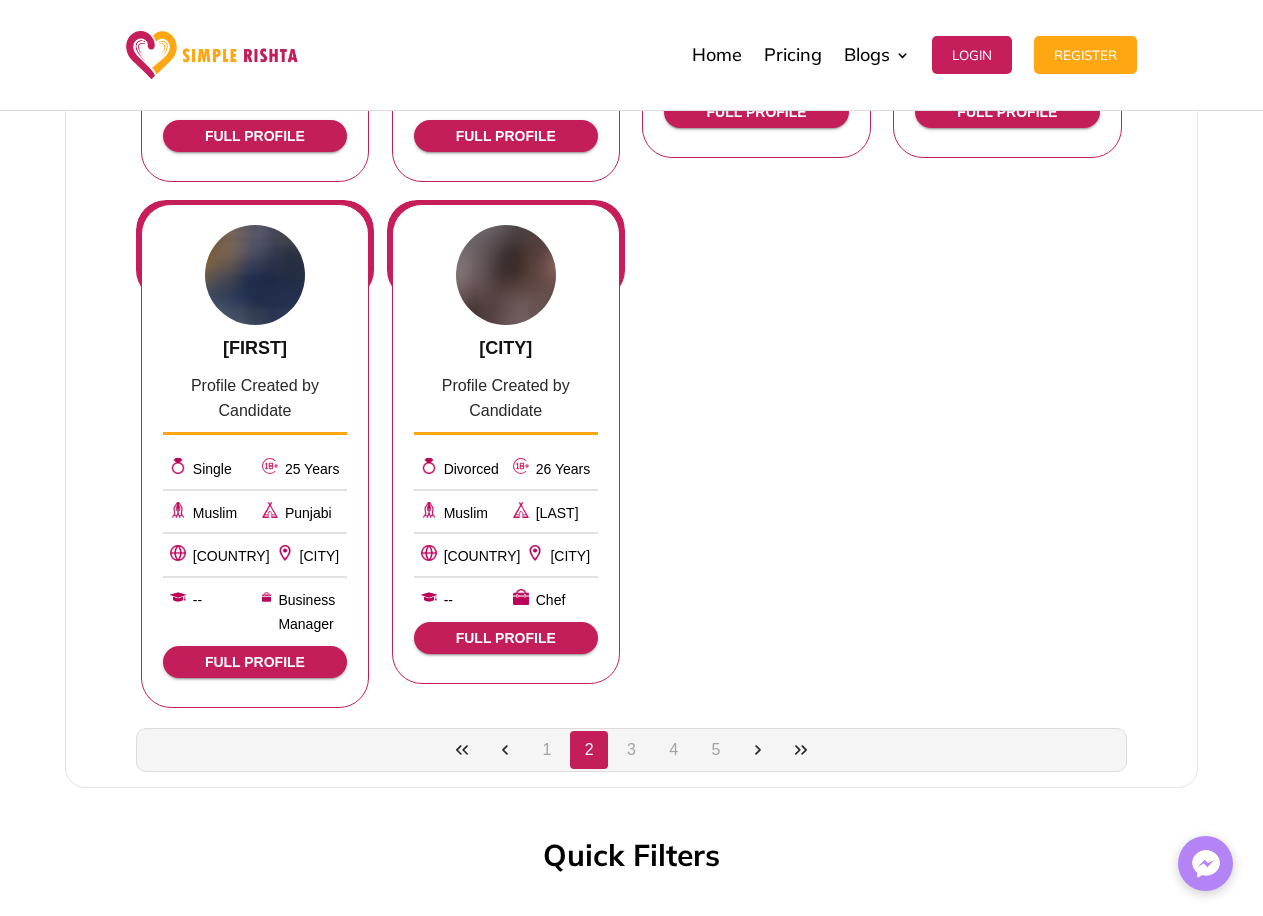 click on "1" 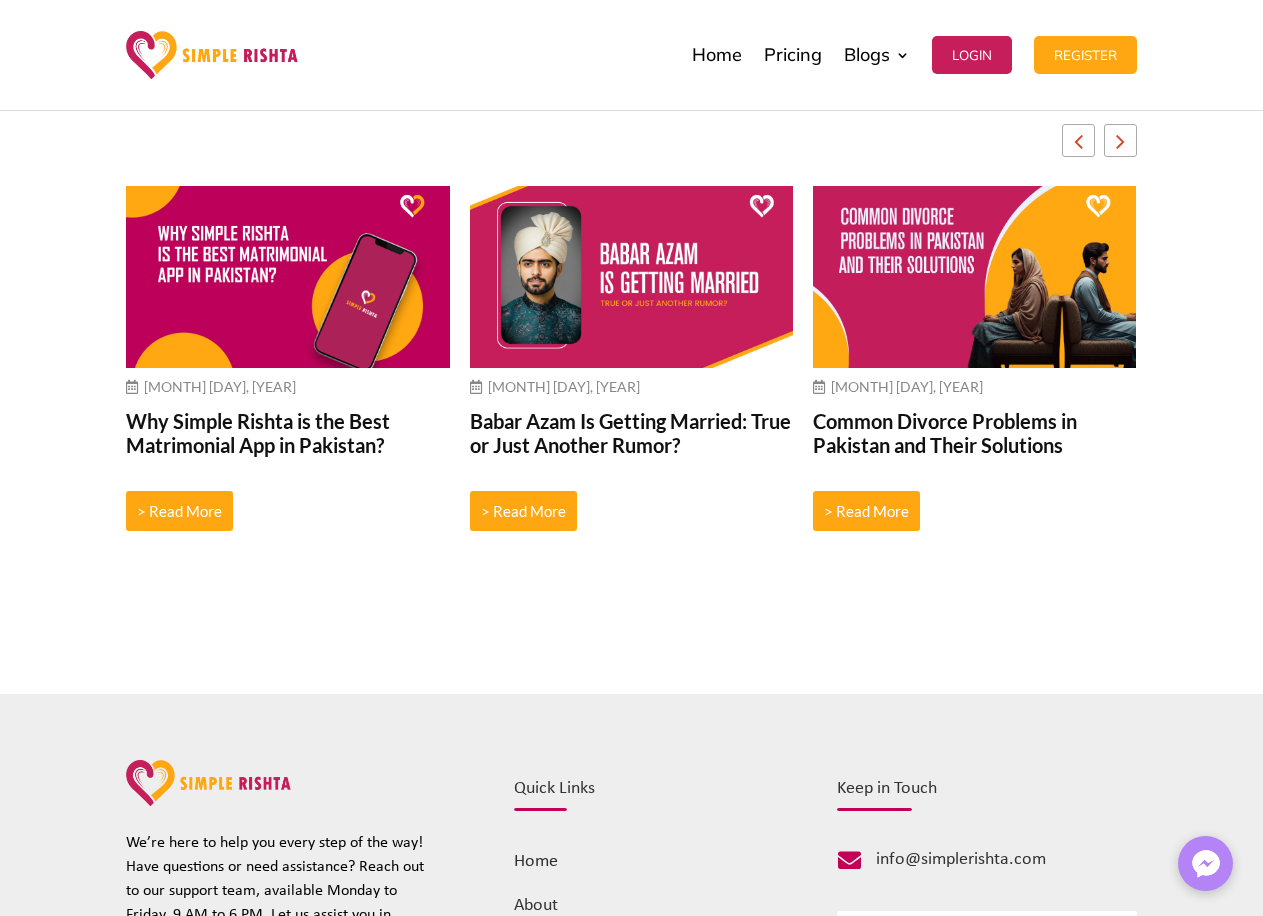 scroll, scrollTop: 577, scrollLeft: 0, axis: vertical 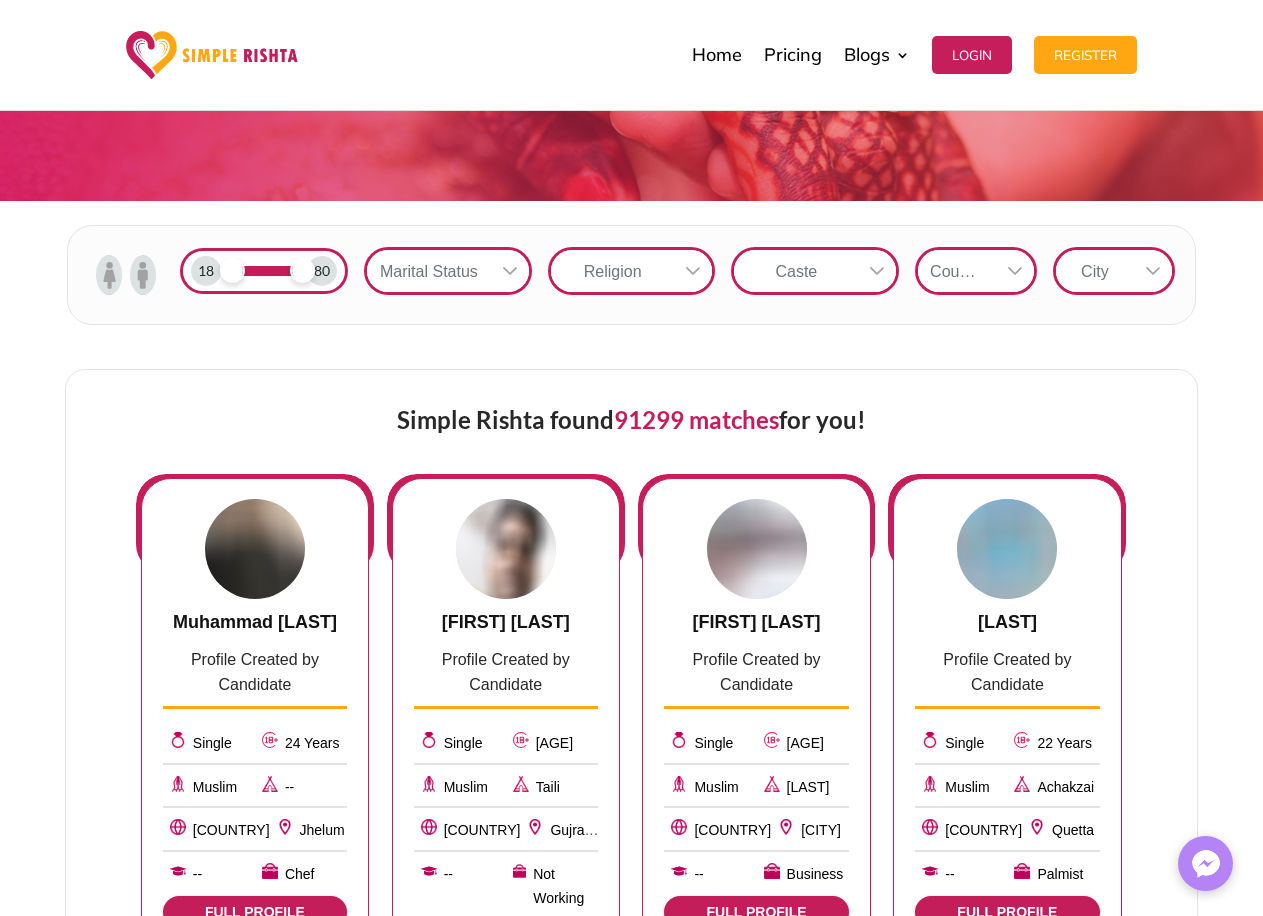 click at bounding box center [109, 275] 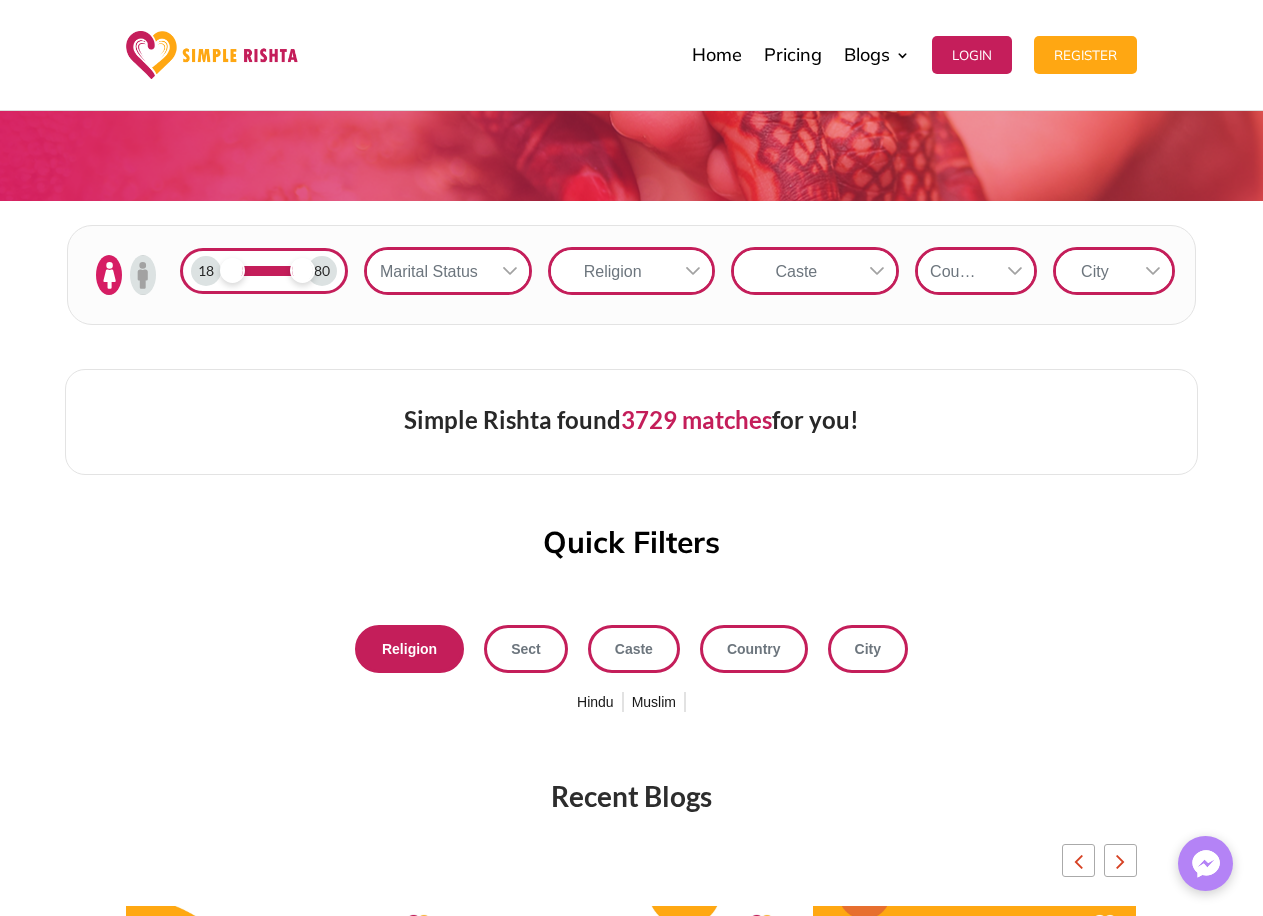 click on "Muslim" at bounding box center (654, 703) 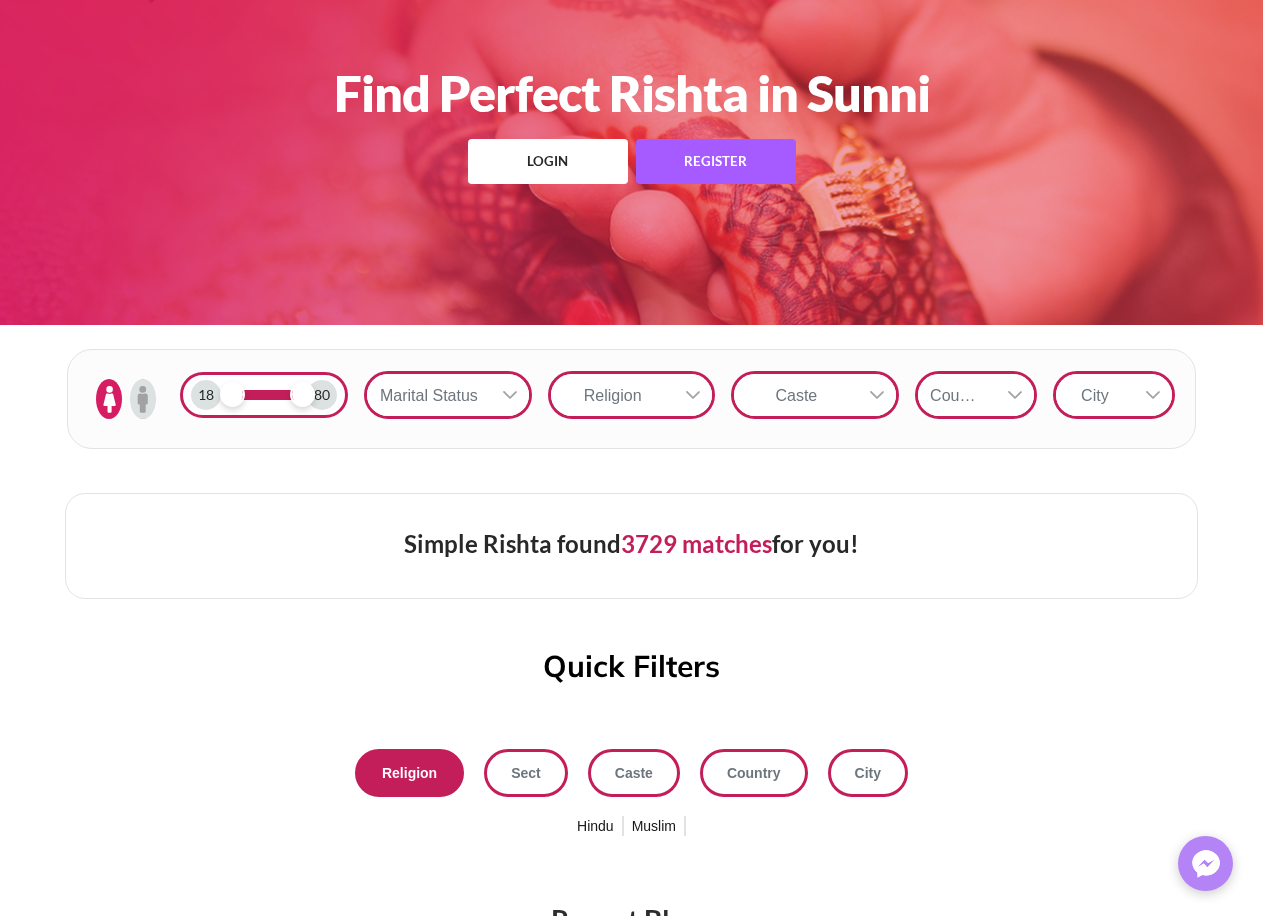 scroll, scrollTop: 0, scrollLeft: 0, axis: both 